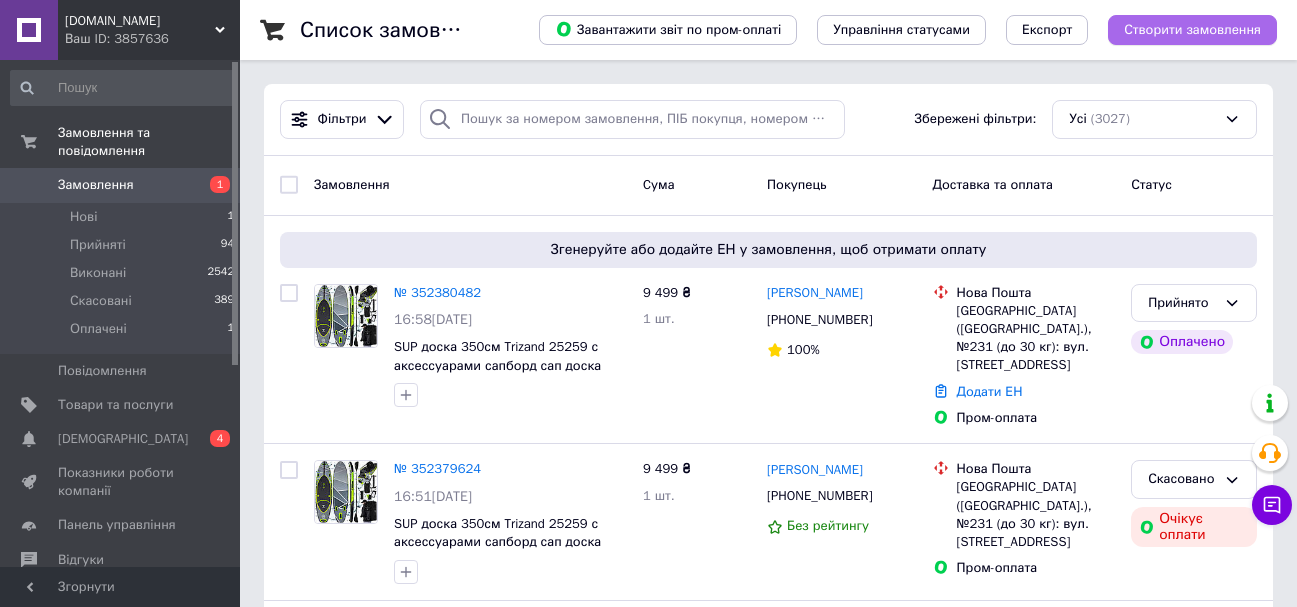 scroll, scrollTop: 0, scrollLeft: 0, axis: both 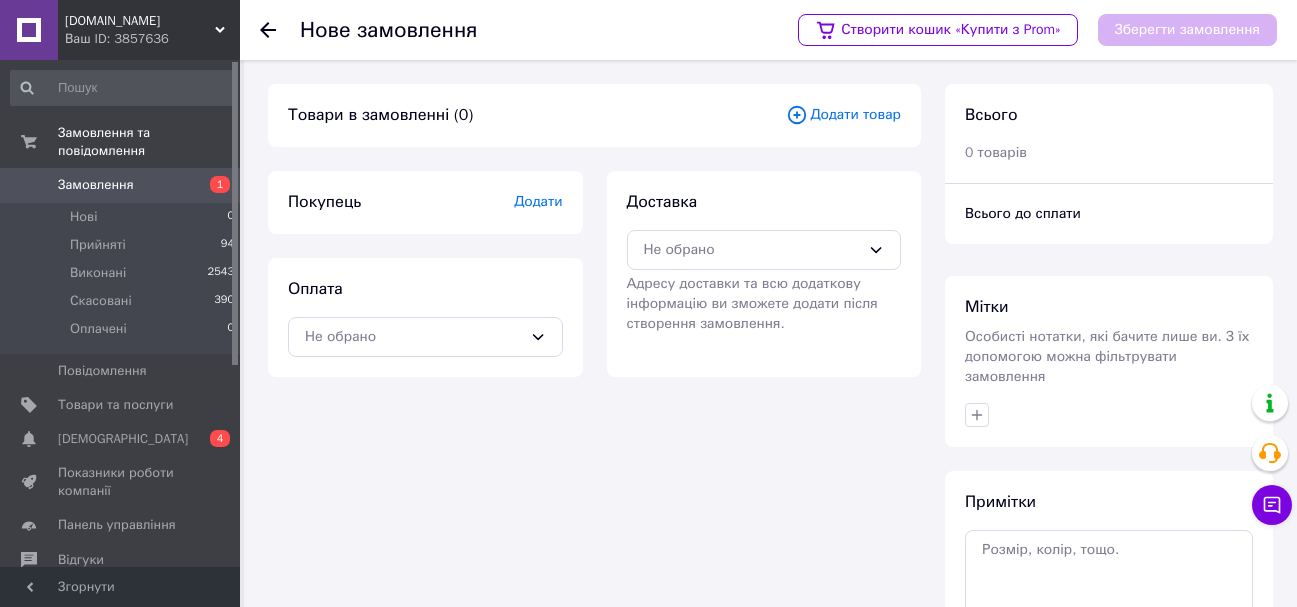 click on "Додати товар" at bounding box center [843, 115] 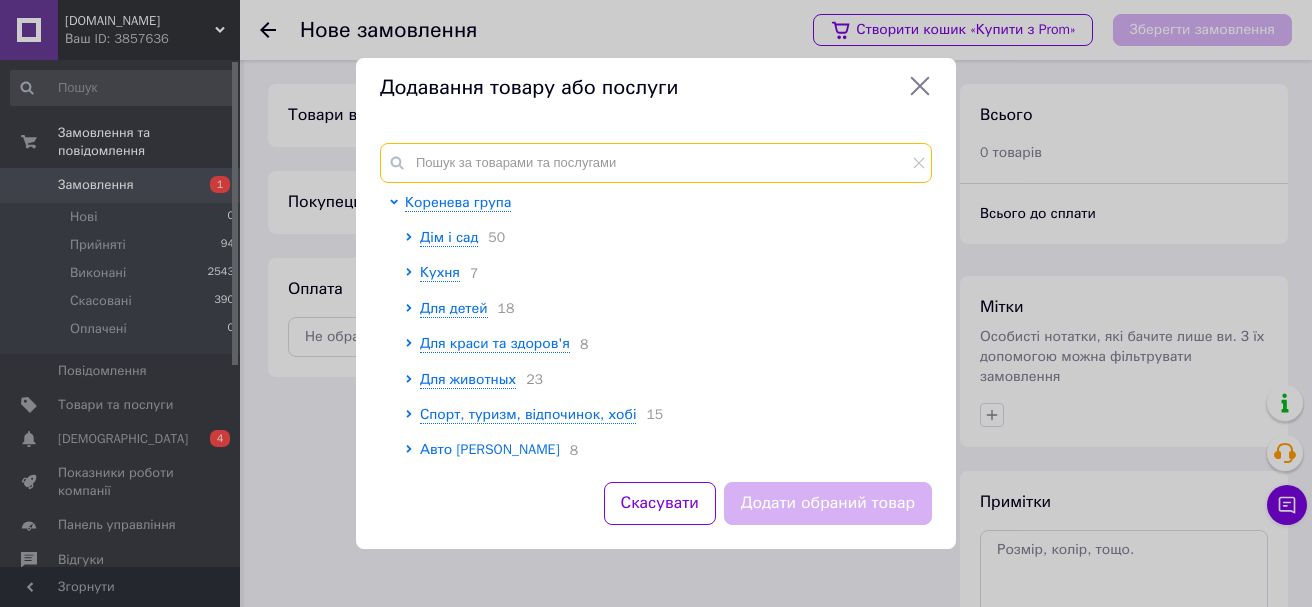 click at bounding box center (656, 163) 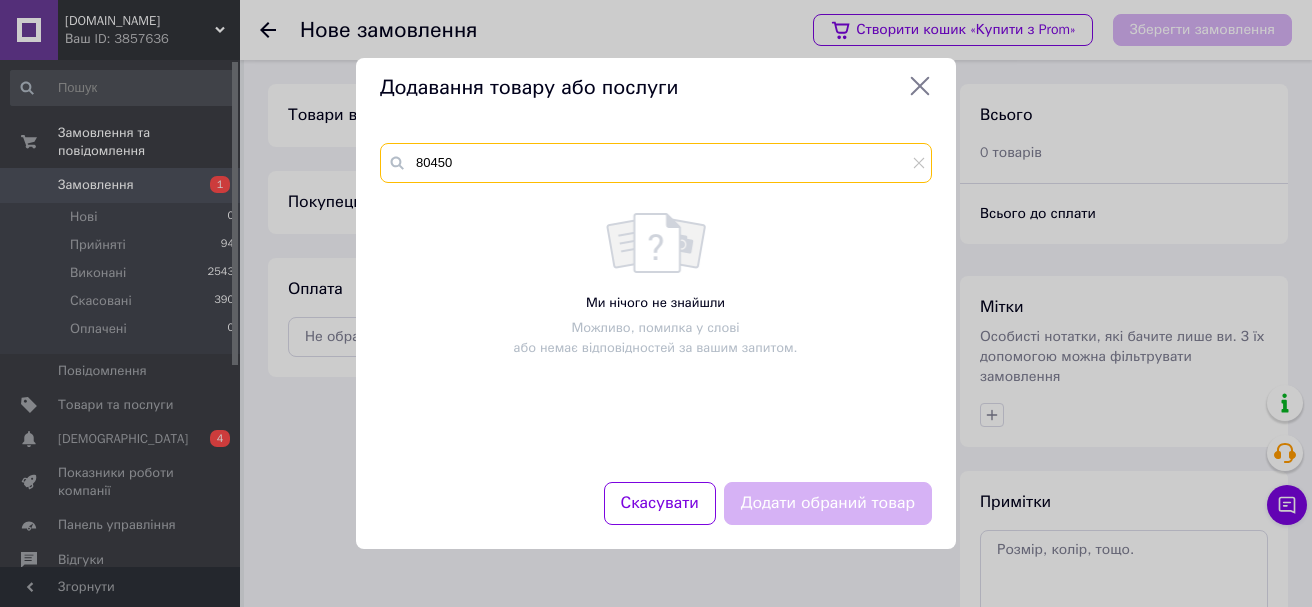 type on "80450" 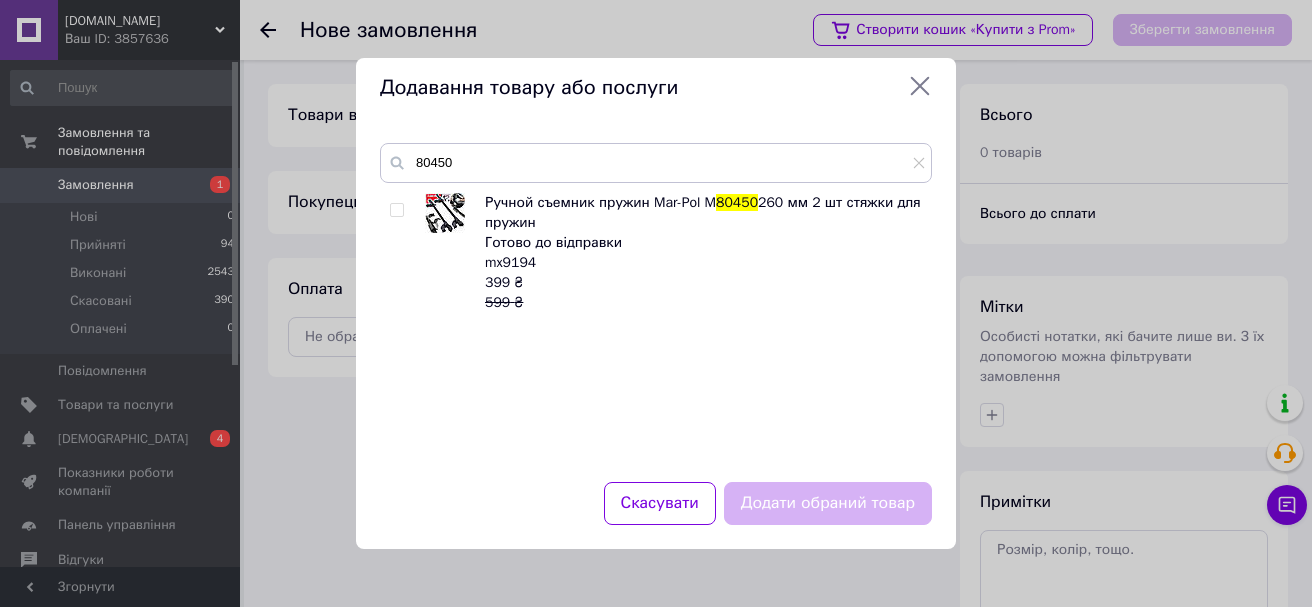 click at bounding box center (396, 210) 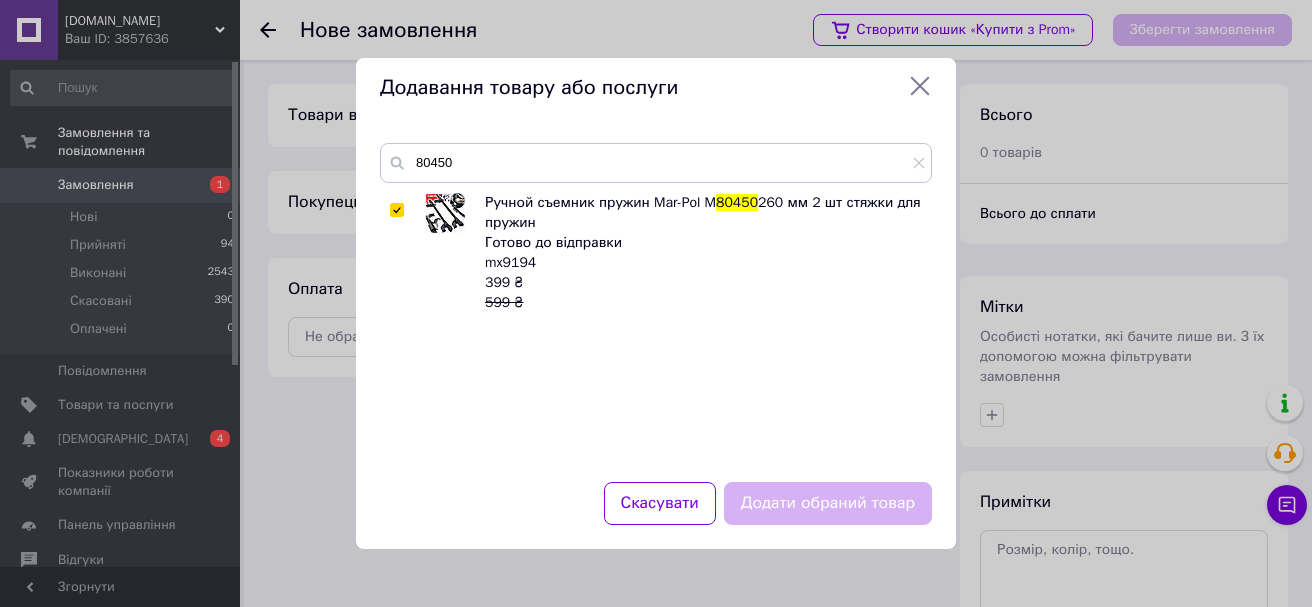 checkbox on "true" 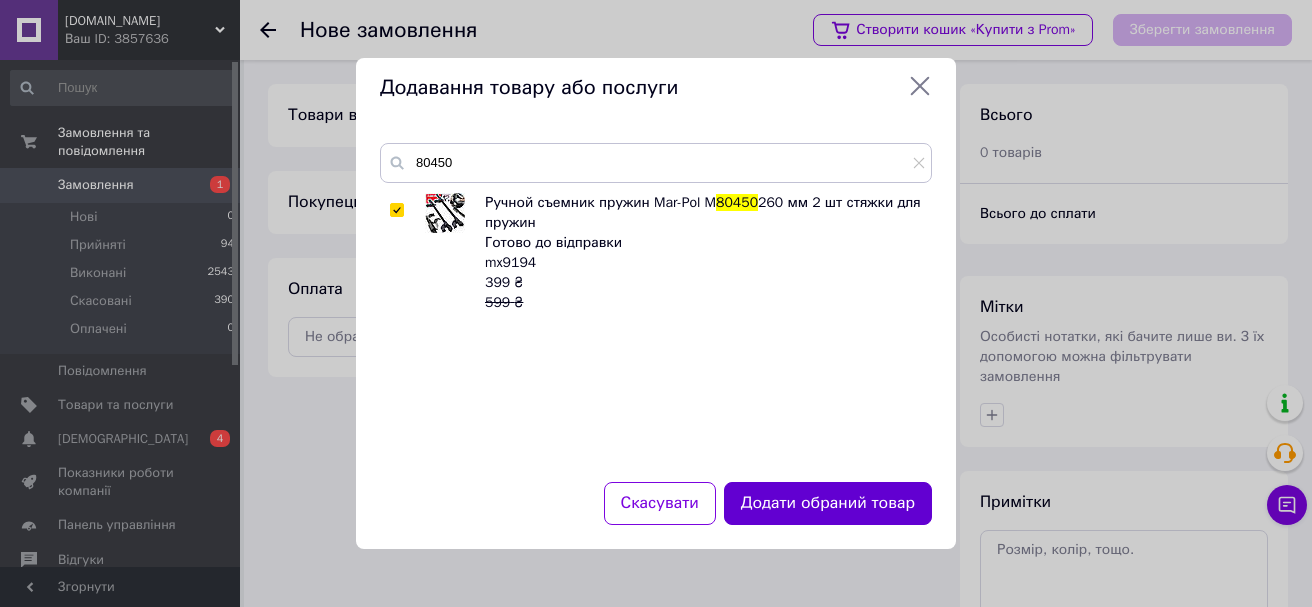 click on "Додати обраний товар" at bounding box center (828, 503) 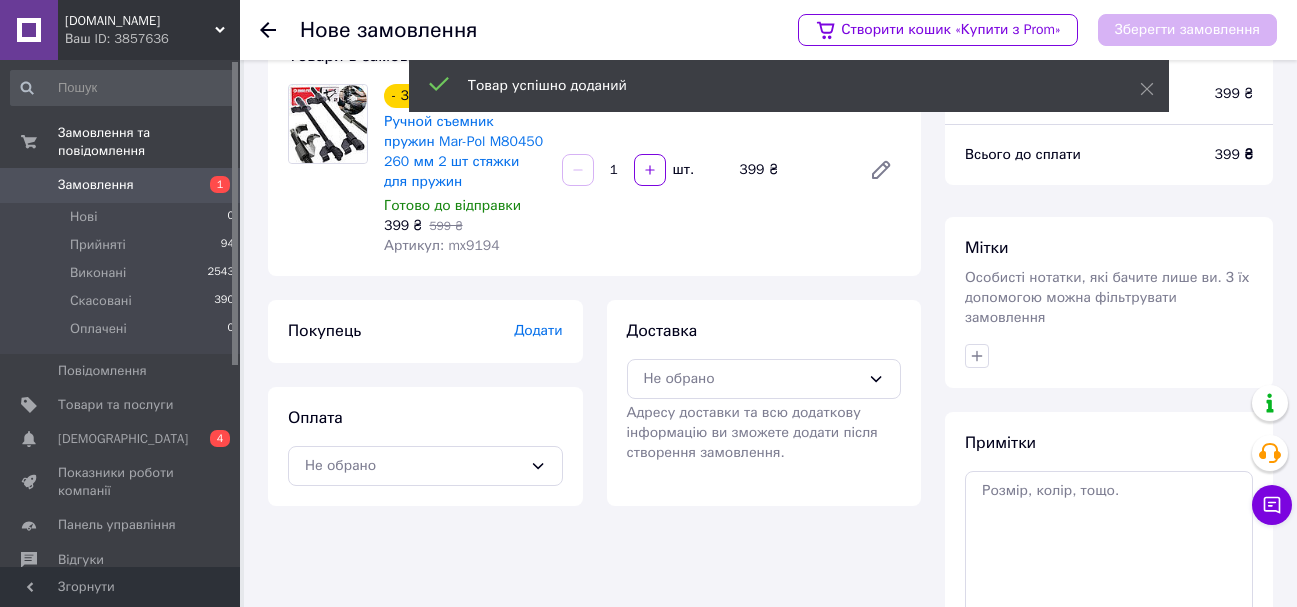 scroll, scrollTop: 100, scrollLeft: 0, axis: vertical 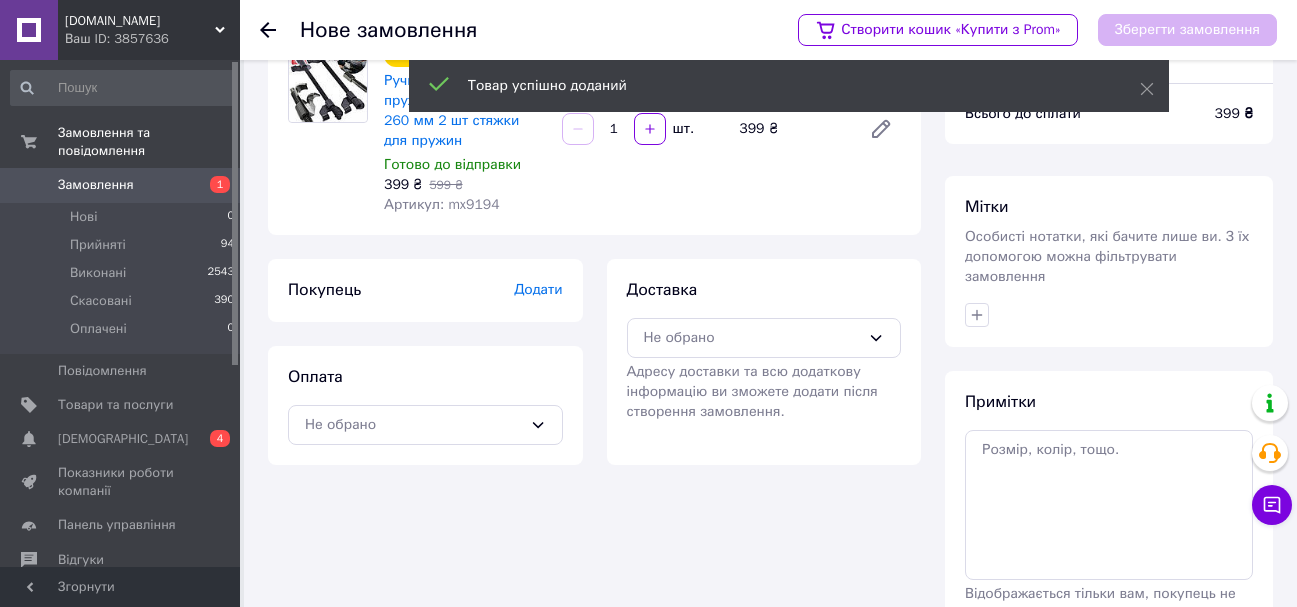 click on "Додати" at bounding box center [538, 289] 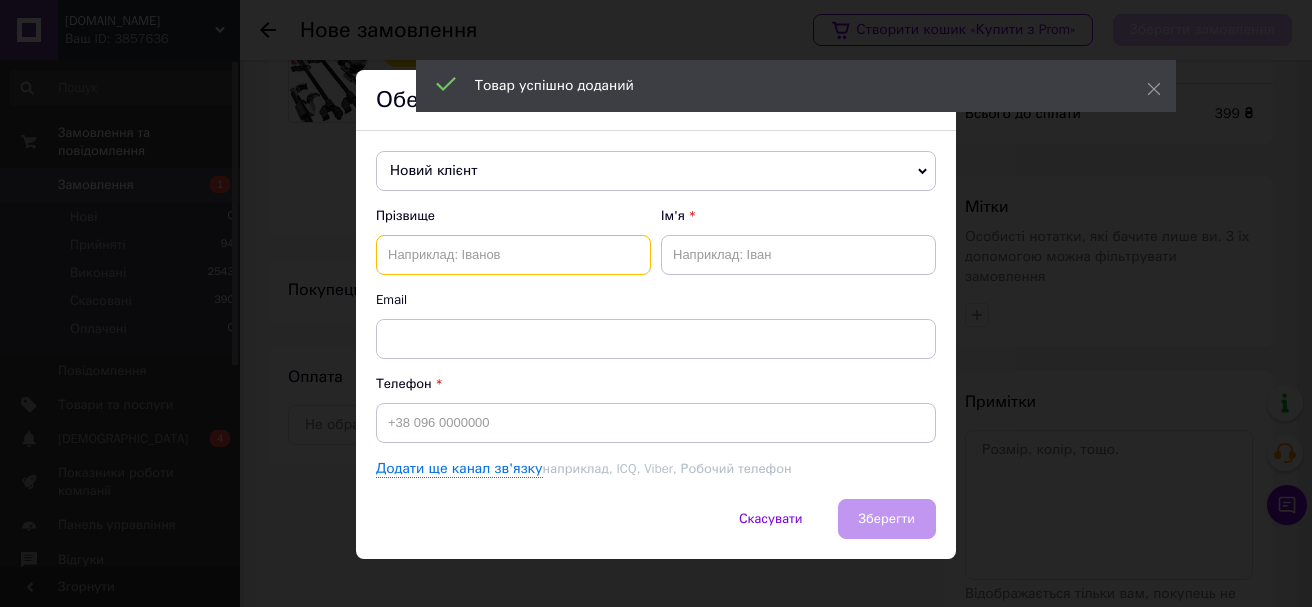 click at bounding box center (513, 255) 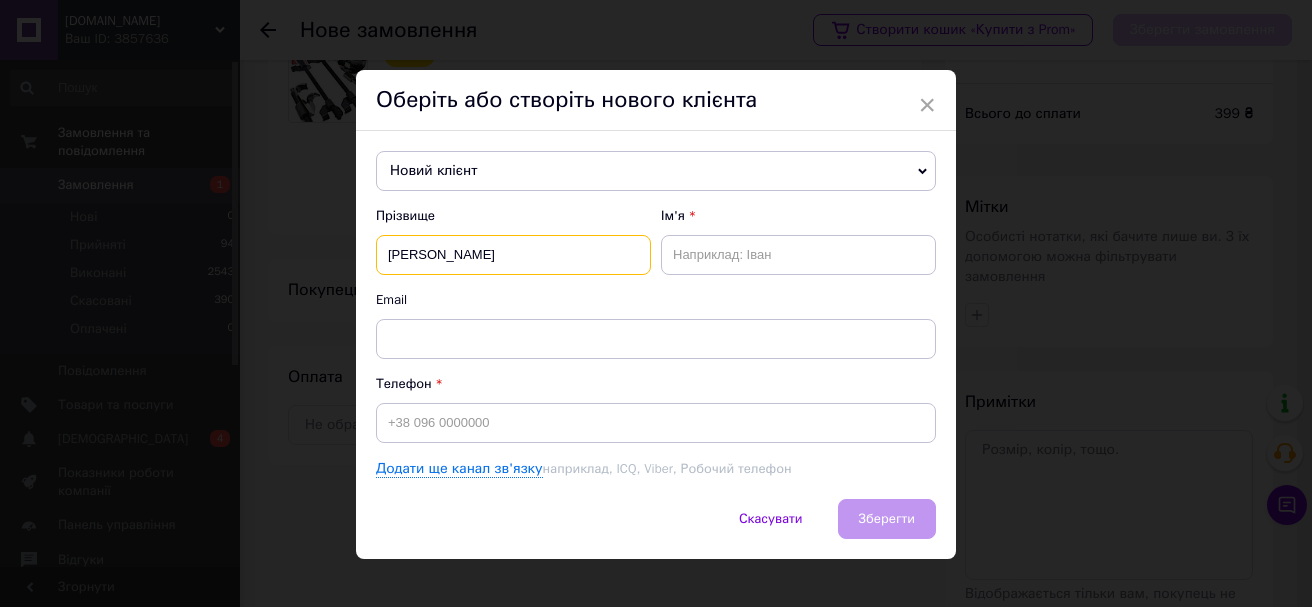 click on "[PERSON_NAME]" at bounding box center (513, 255) 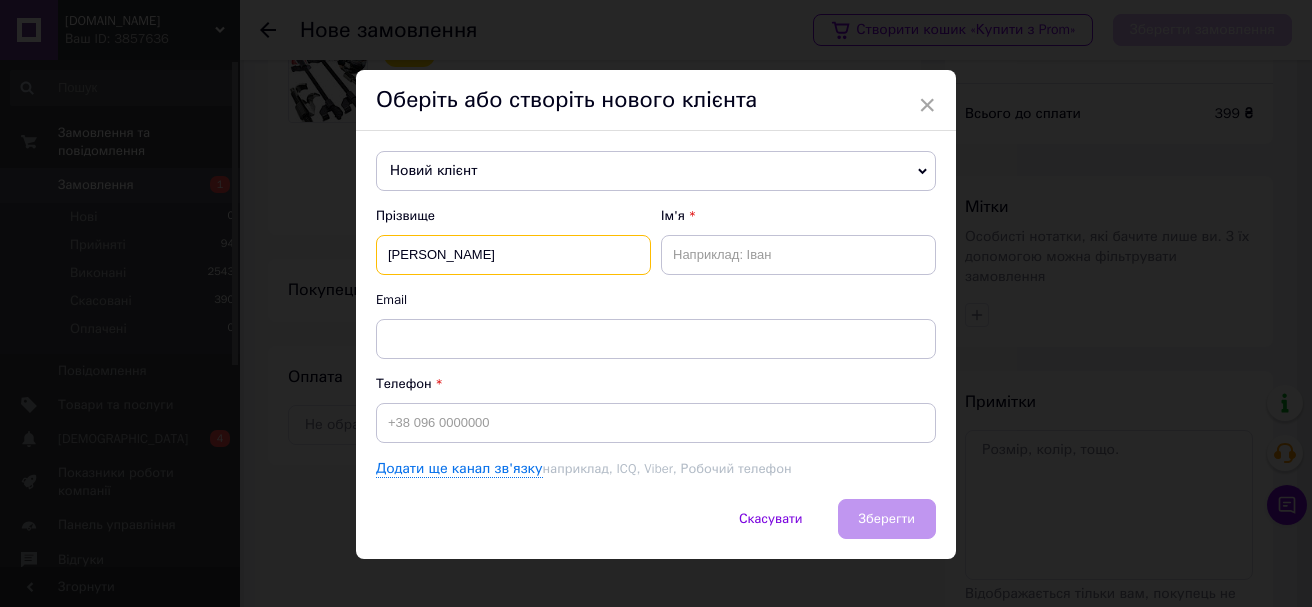 type on "[PERSON_NAME]" 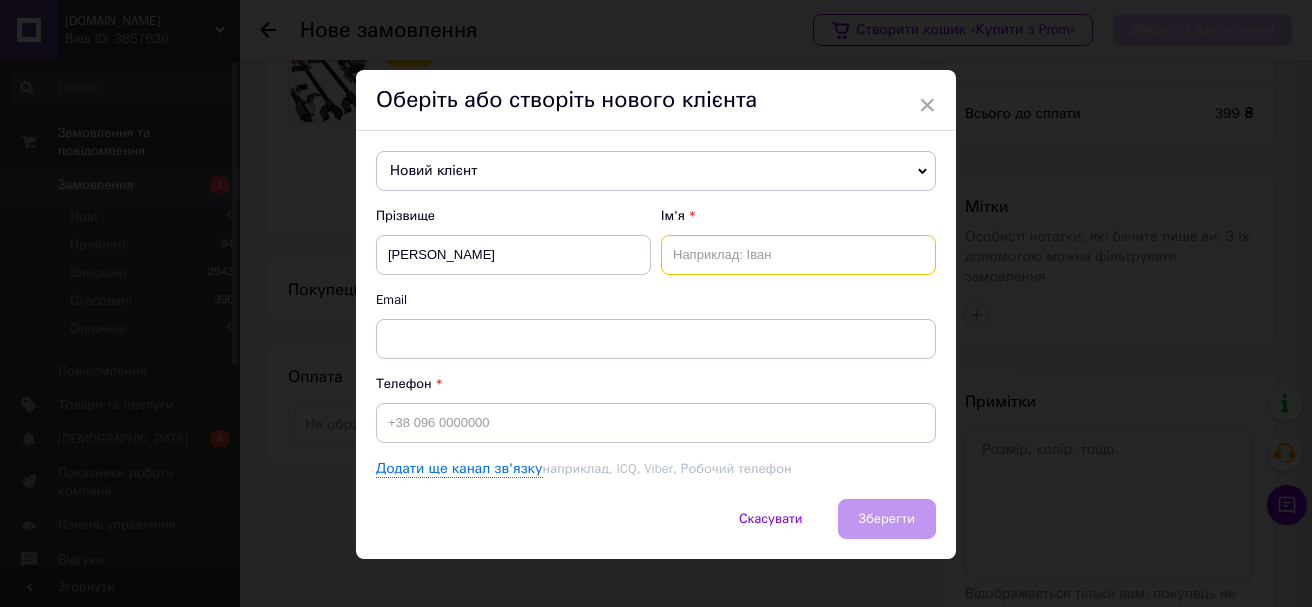 click at bounding box center [798, 255] 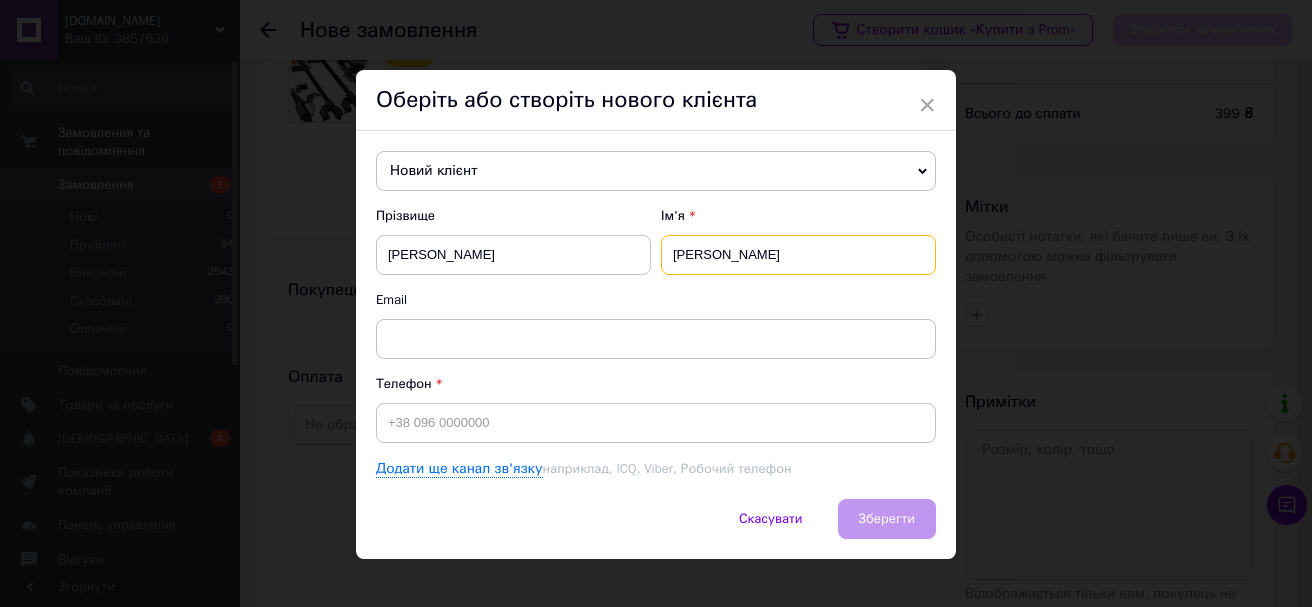 type on "[PERSON_NAME]" 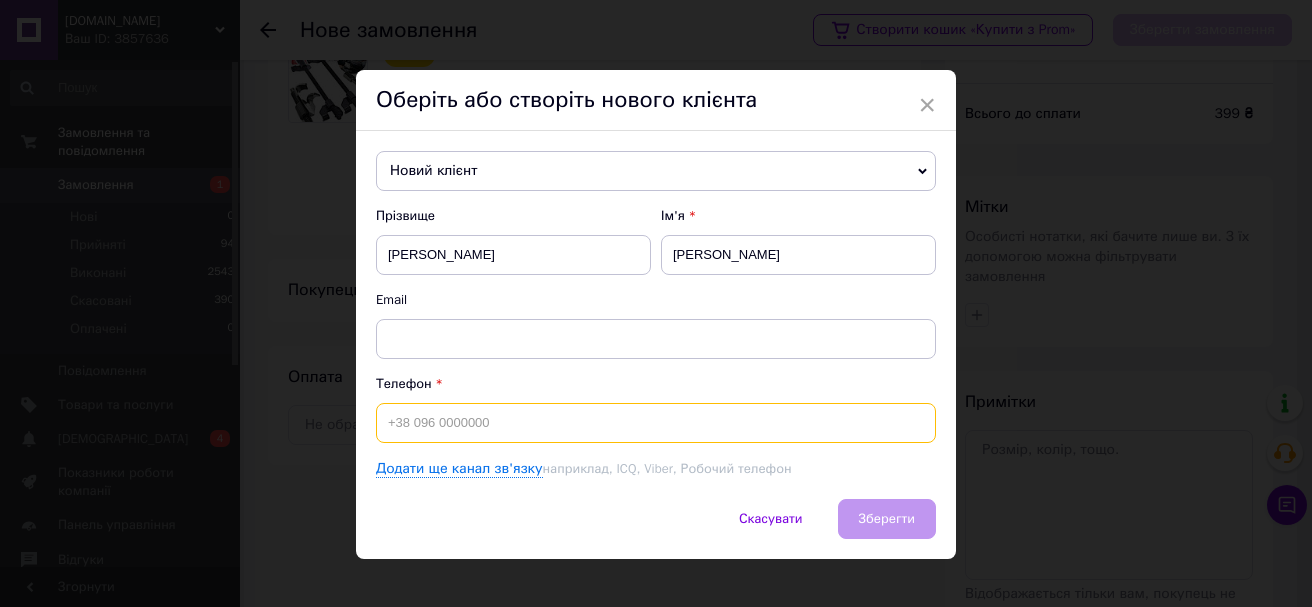 click at bounding box center [656, 423] 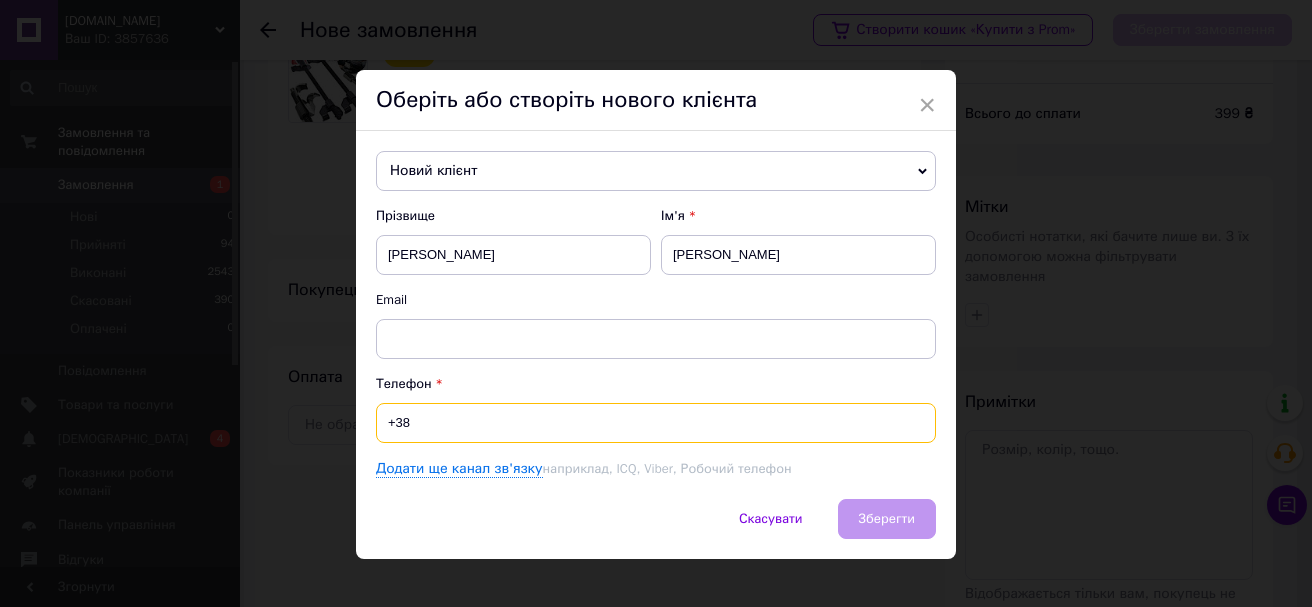 paste on "0993798267" 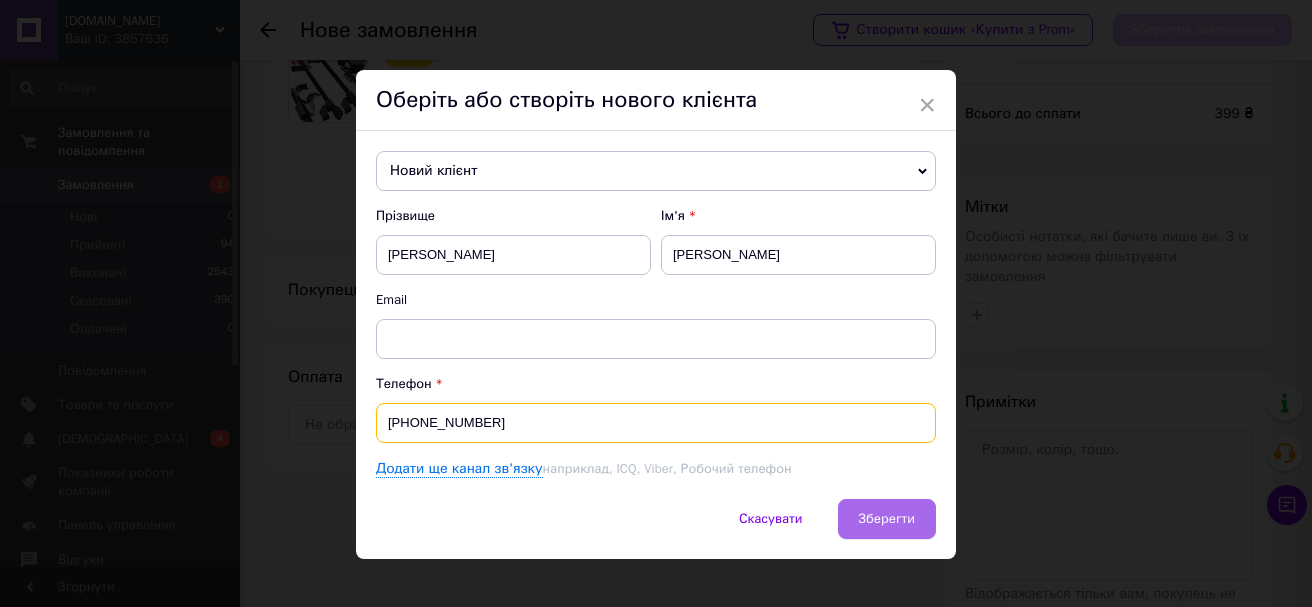 type on "[PHONE_NUMBER]" 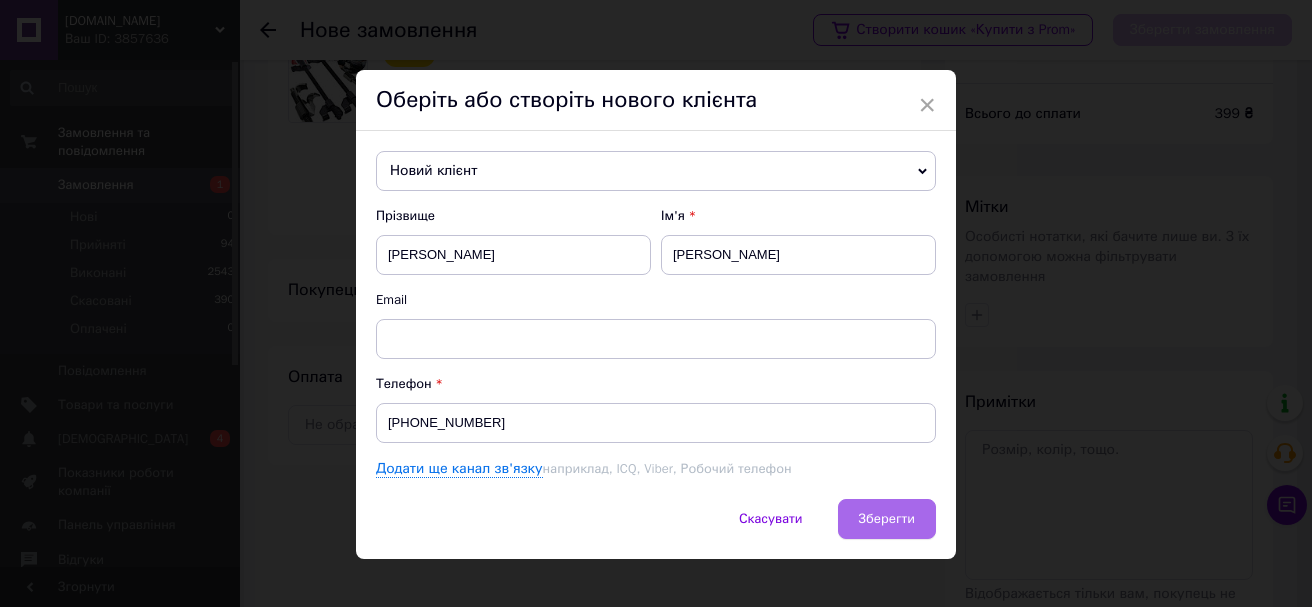 click on "Зберегти" at bounding box center [887, 518] 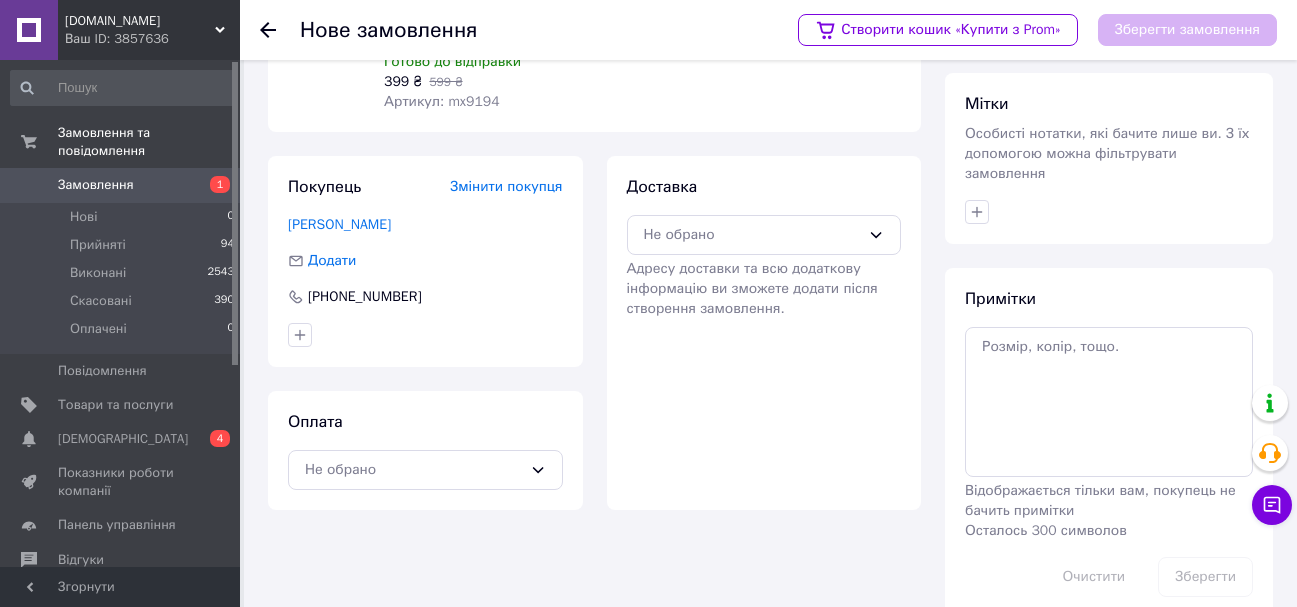 scroll, scrollTop: 217, scrollLeft: 0, axis: vertical 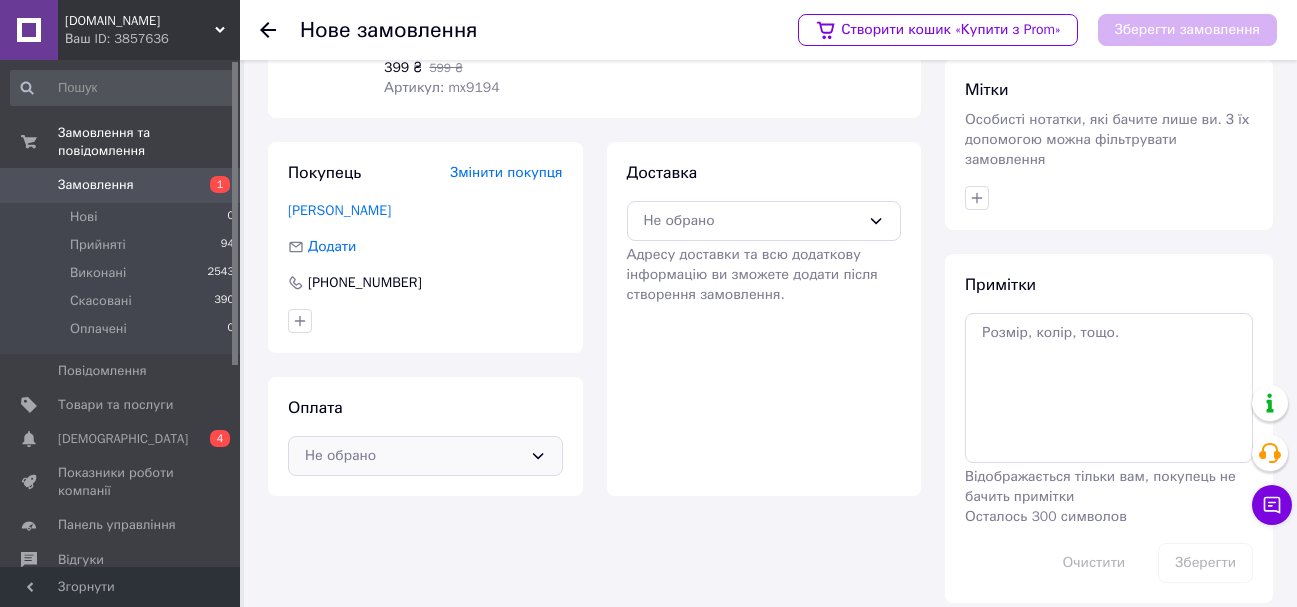 click on "Не обрано" at bounding box center [425, 456] 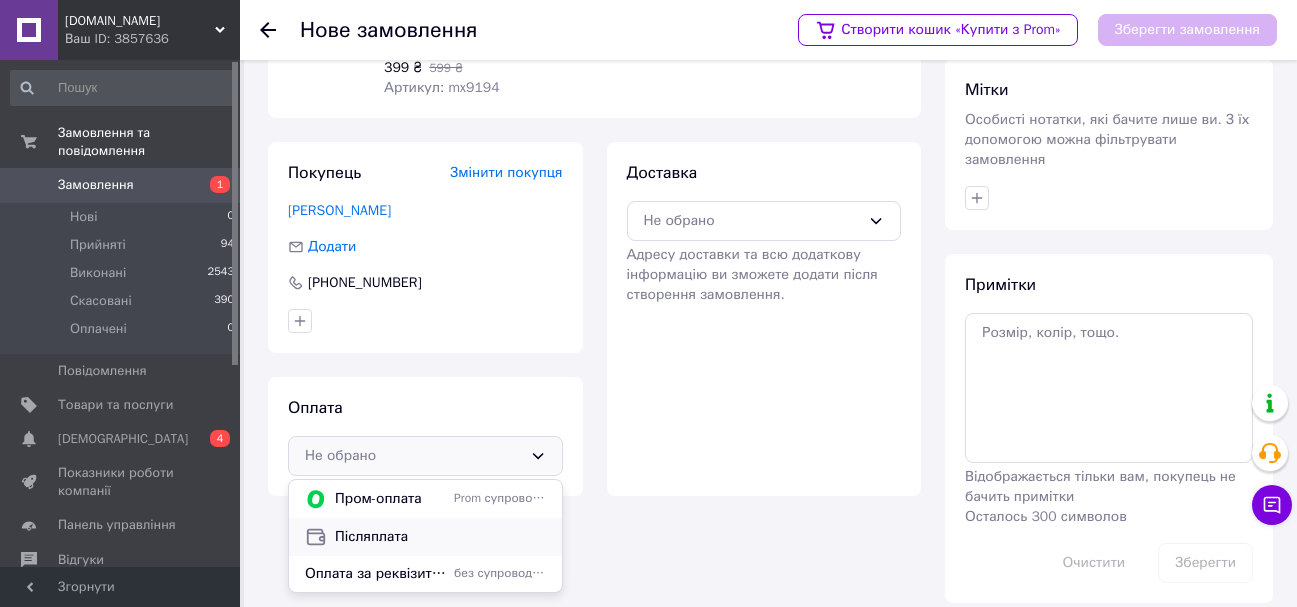 click on "Післяплата" at bounding box center [440, 537] 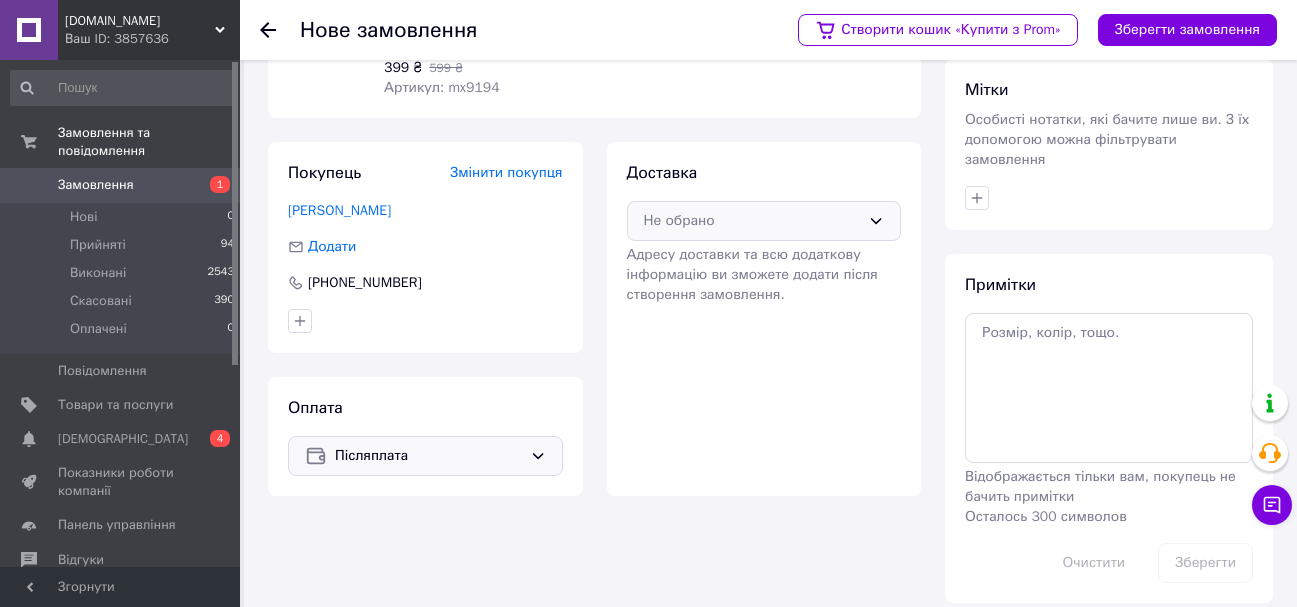 click on "Не обрано" at bounding box center (752, 221) 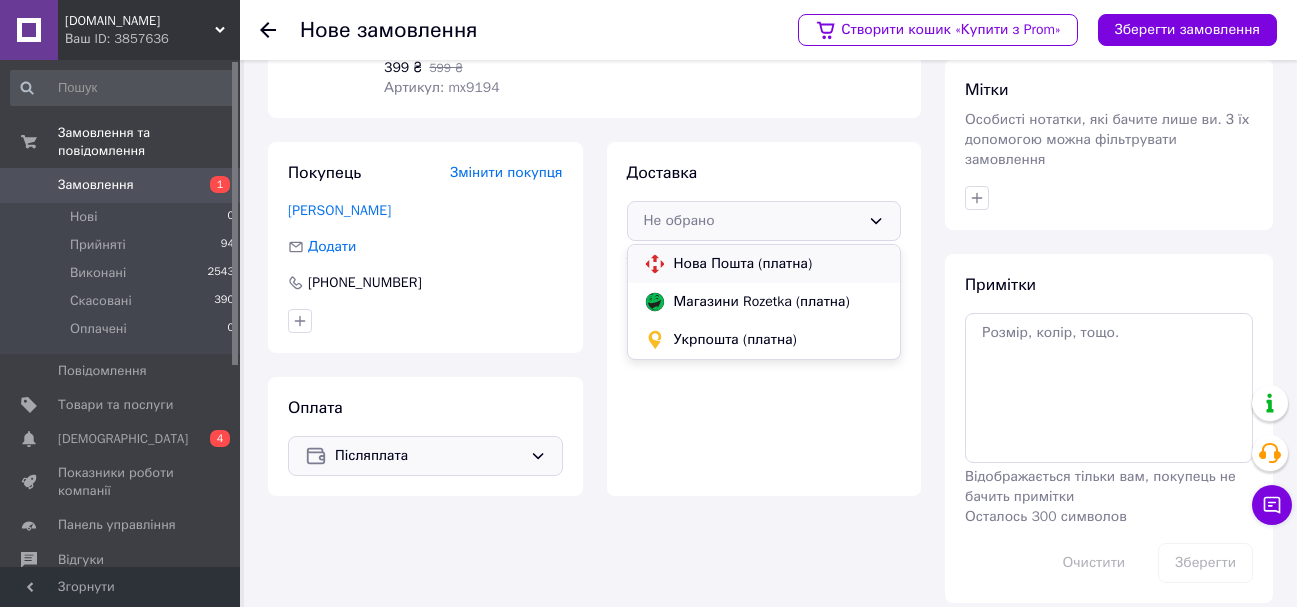 click on "Нова Пошта (платна)" at bounding box center [779, 264] 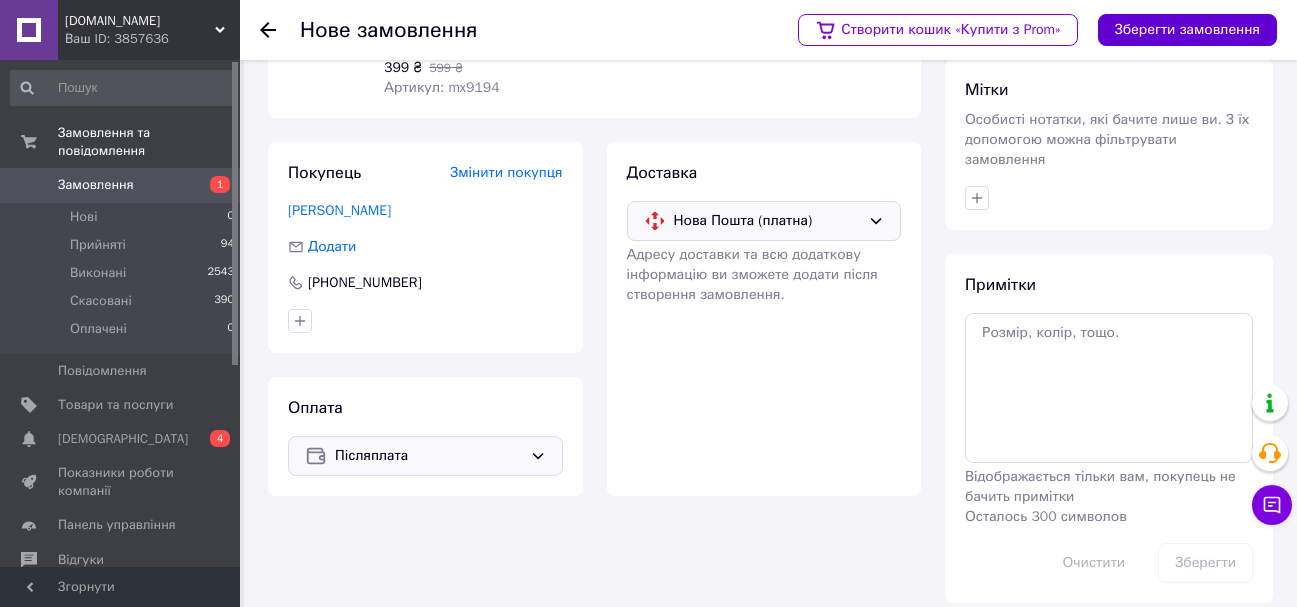 click on "Зберегти замовлення" at bounding box center (1187, 30) 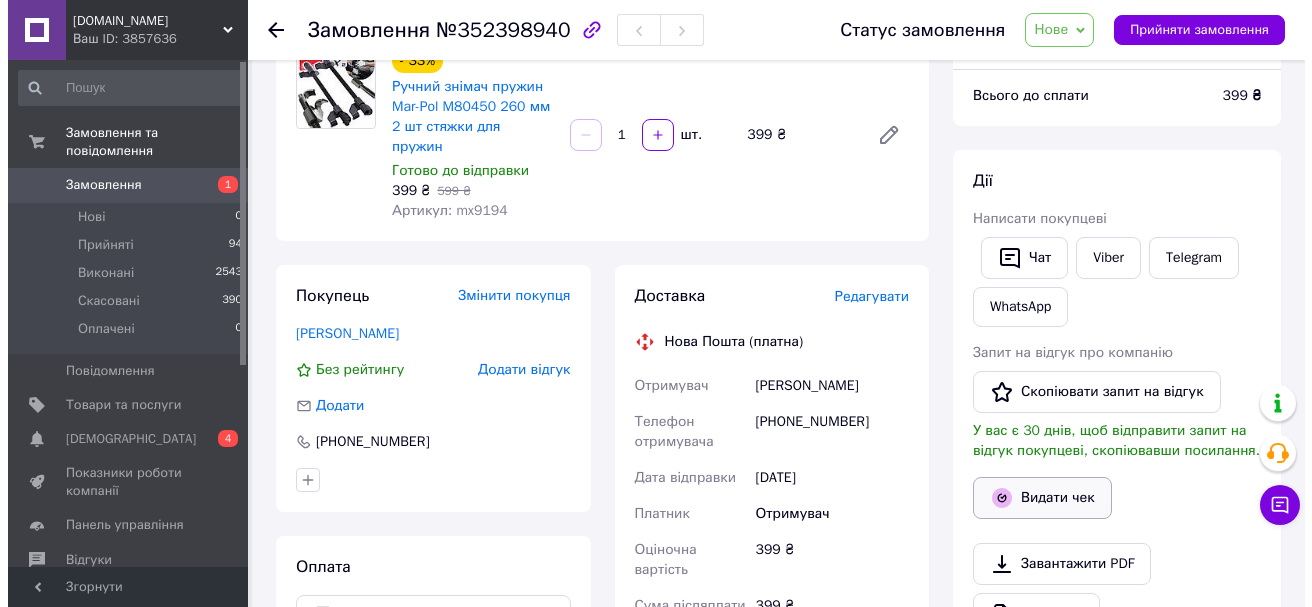 scroll, scrollTop: 117, scrollLeft: 0, axis: vertical 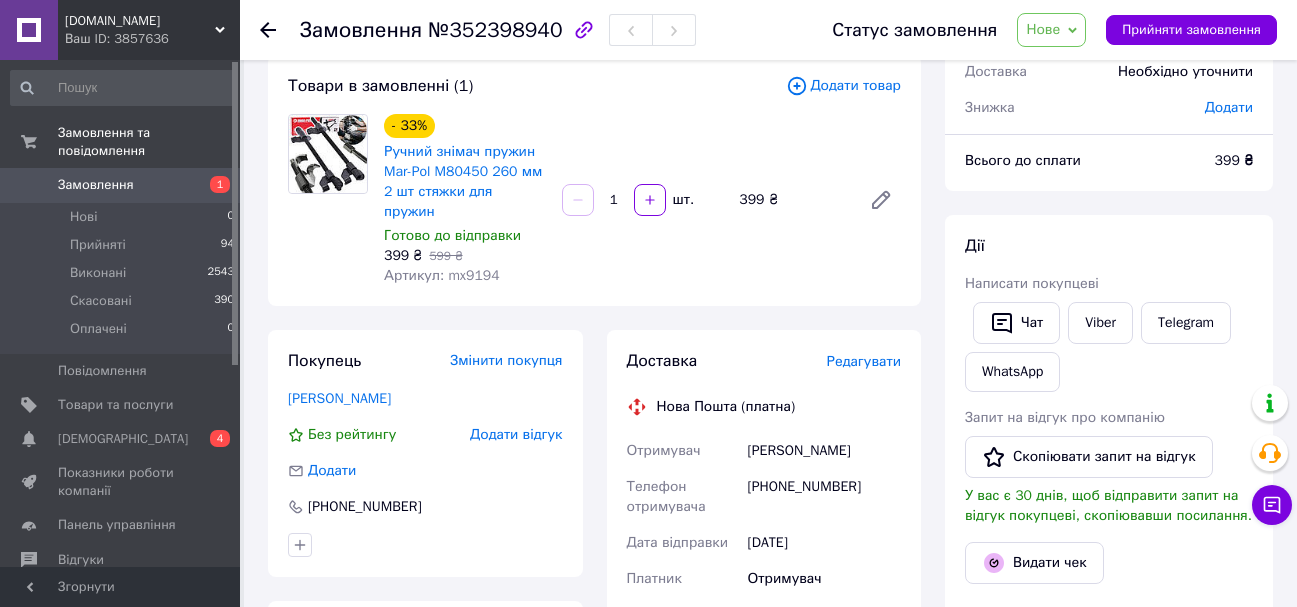 click on "Редагувати" at bounding box center (864, 361) 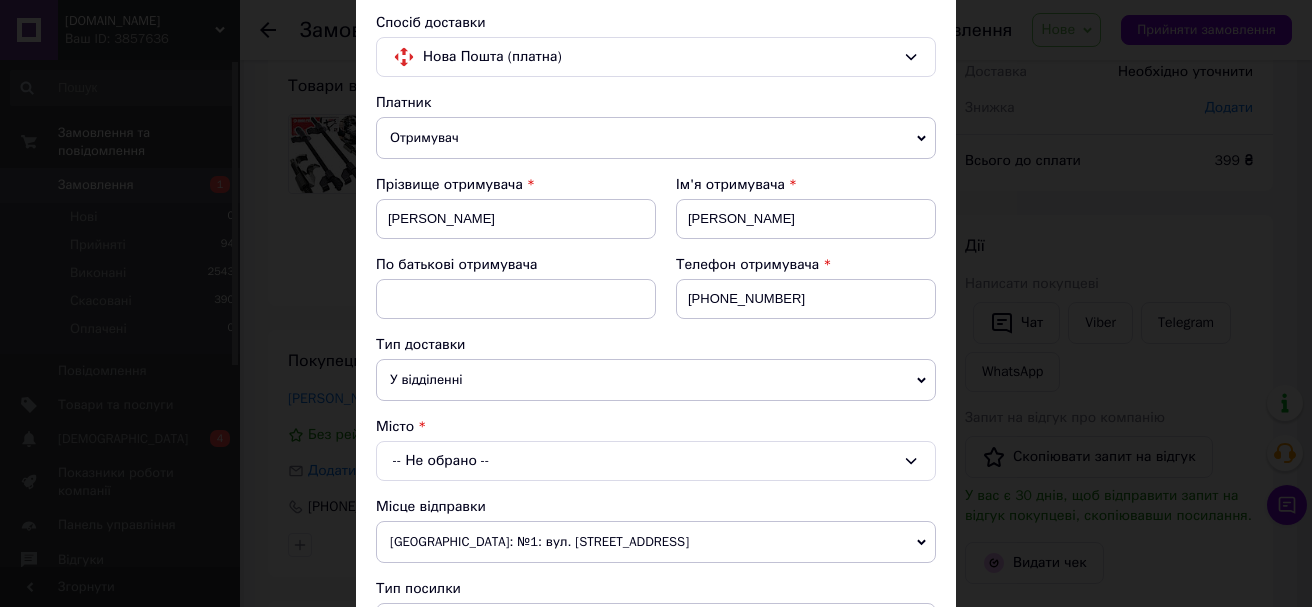 scroll, scrollTop: 400, scrollLeft: 0, axis: vertical 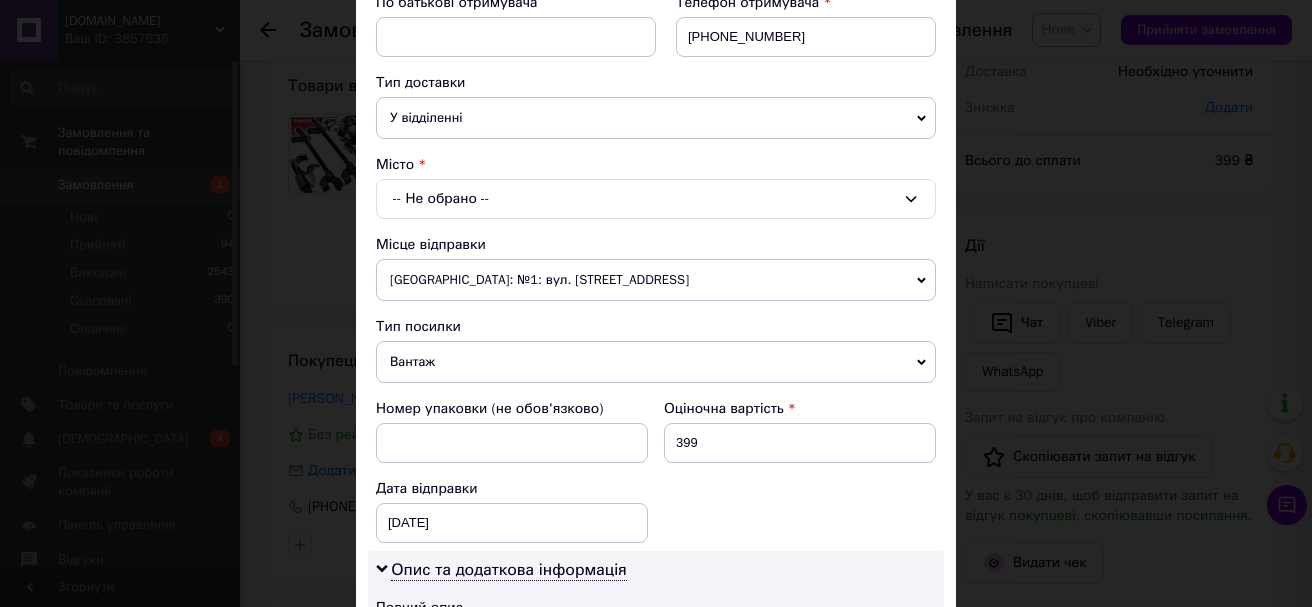 click on "-- Не обрано --" at bounding box center [656, 199] 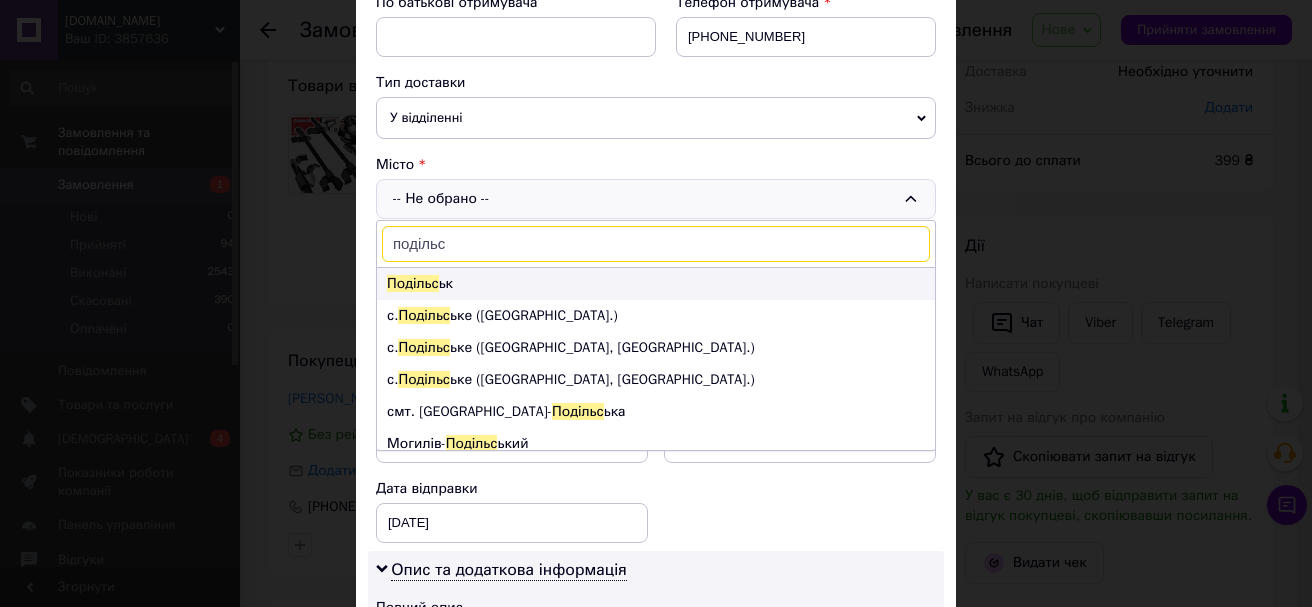 type on "подільс" 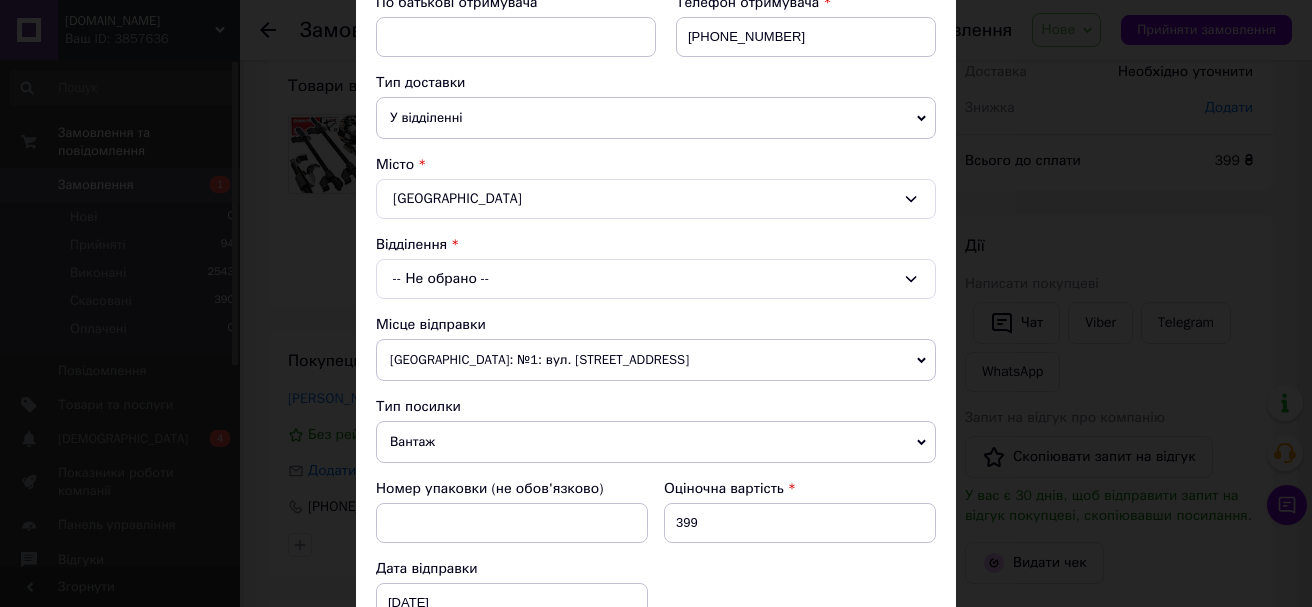 click on "-- Не обрано --" at bounding box center [656, 279] 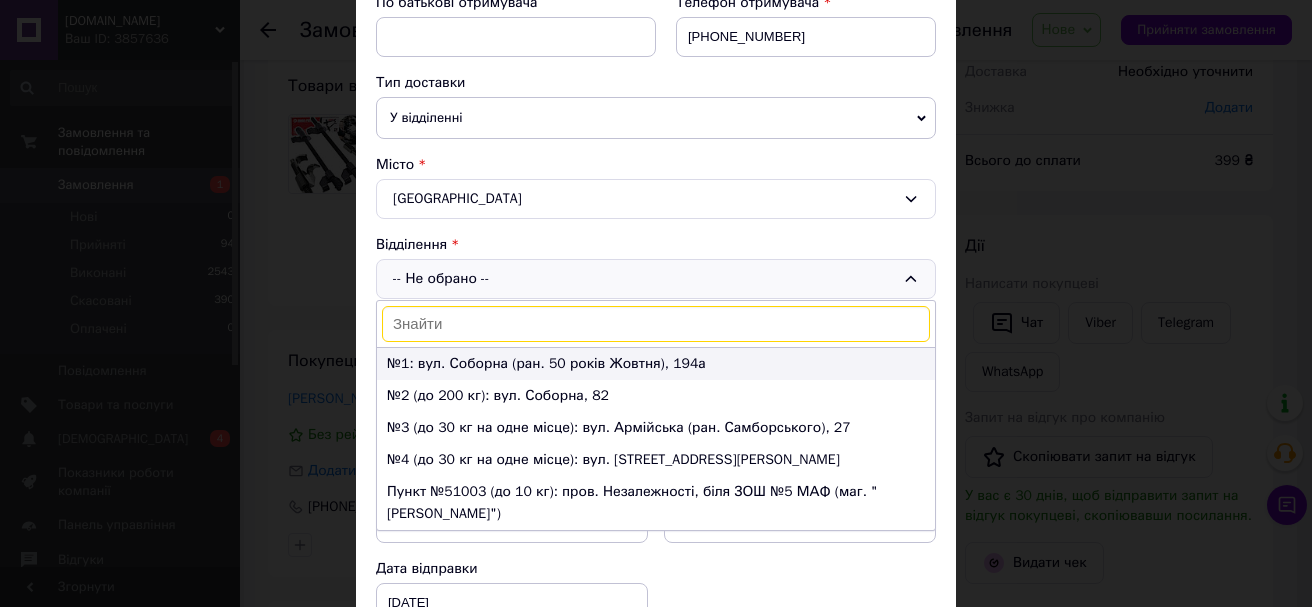 click on "№1: вул. Соборна (ран. 50 років Жовтня), 194а" at bounding box center (656, 364) 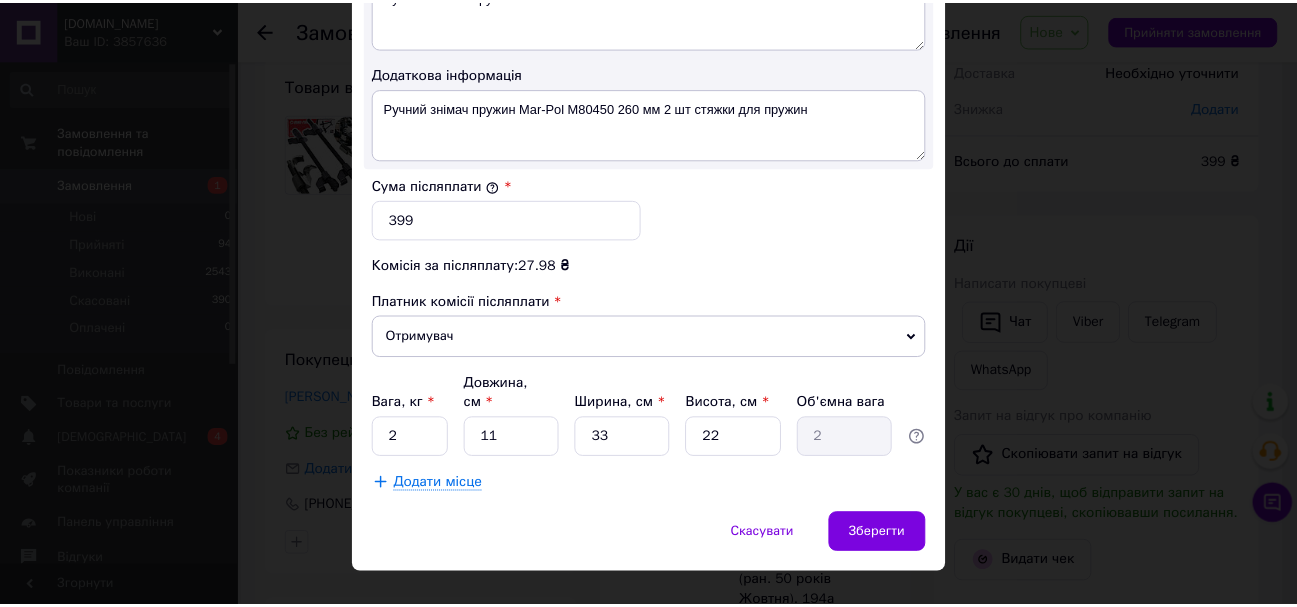scroll, scrollTop: 1143, scrollLeft: 0, axis: vertical 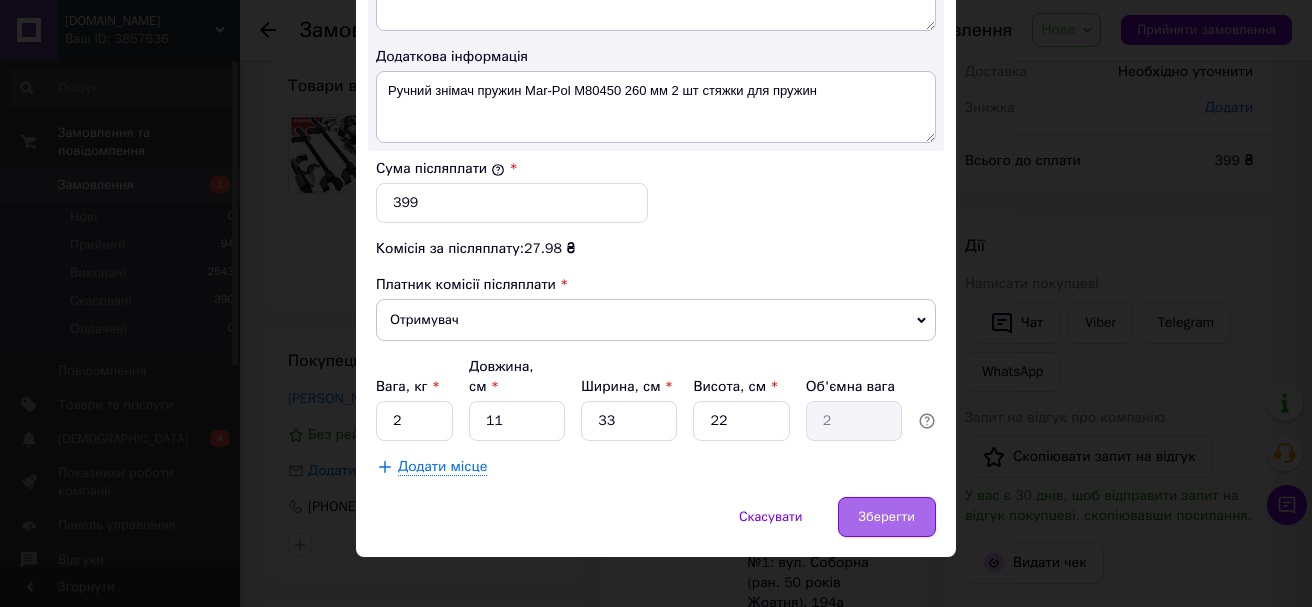 click on "Зберегти" at bounding box center (887, 517) 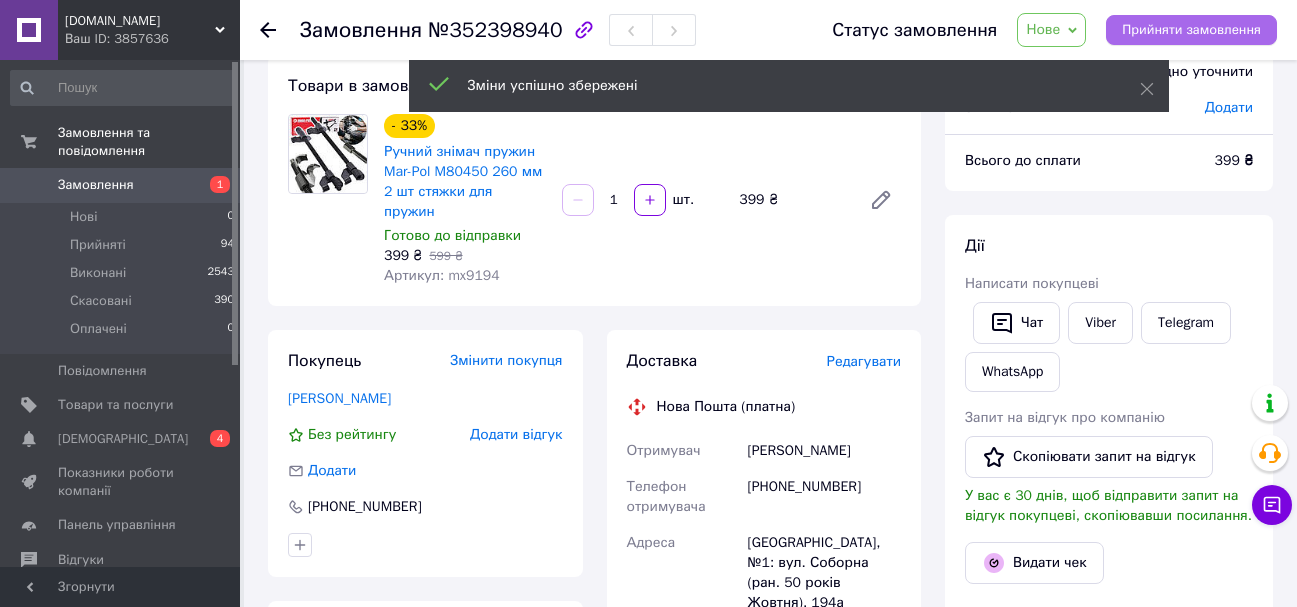 click on "Прийняти замовлення" at bounding box center (1191, 30) 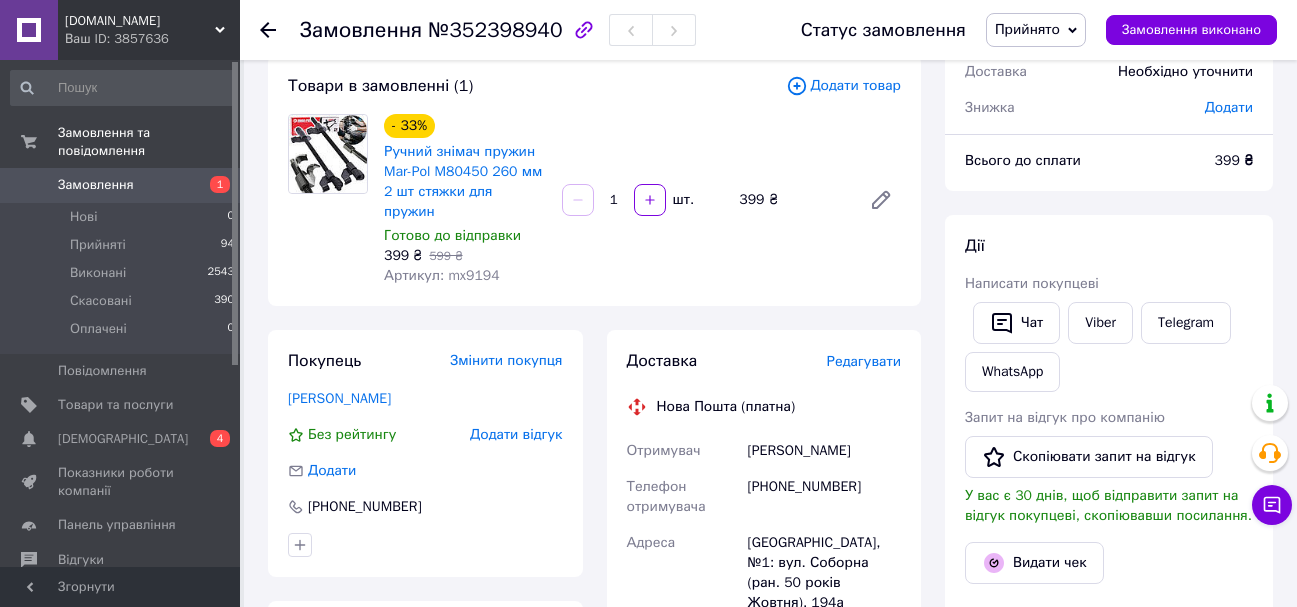 scroll, scrollTop: 0, scrollLeft: 0, axis: both 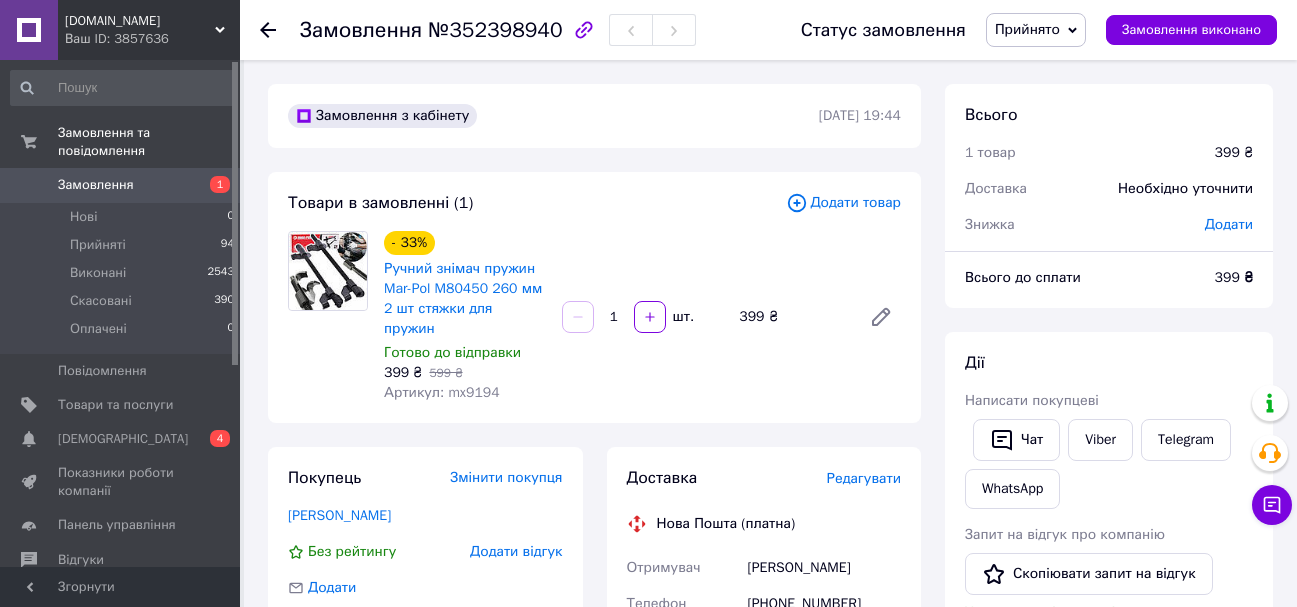 click 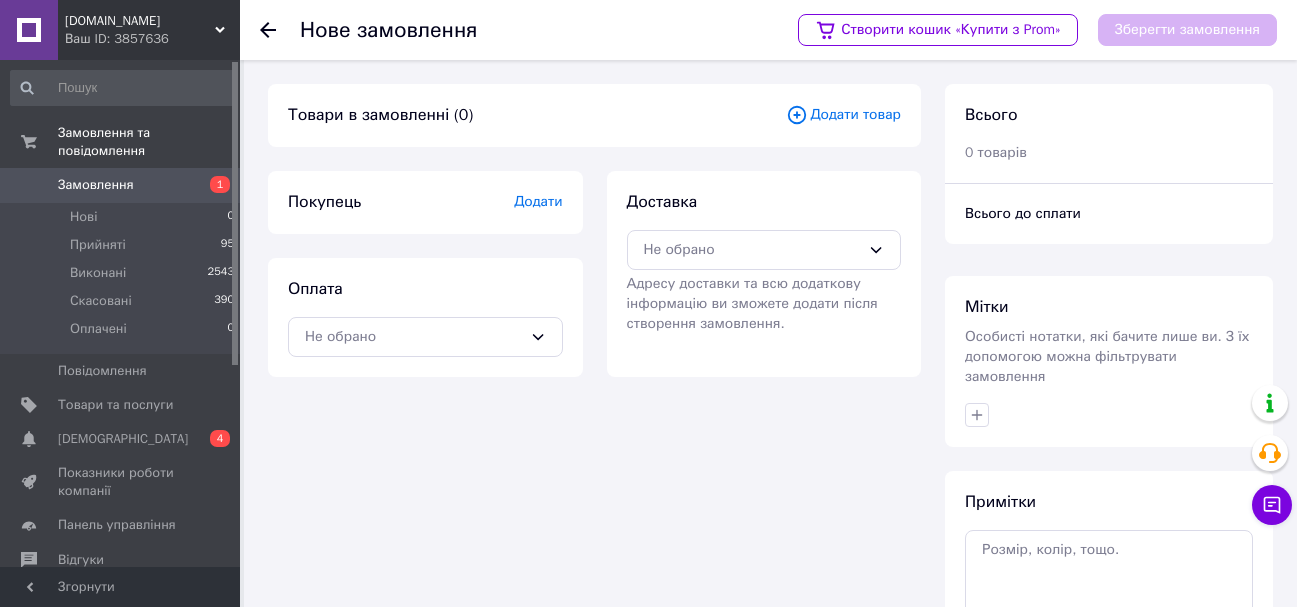 click on "Замовлення" at bounding box center [121, 185] 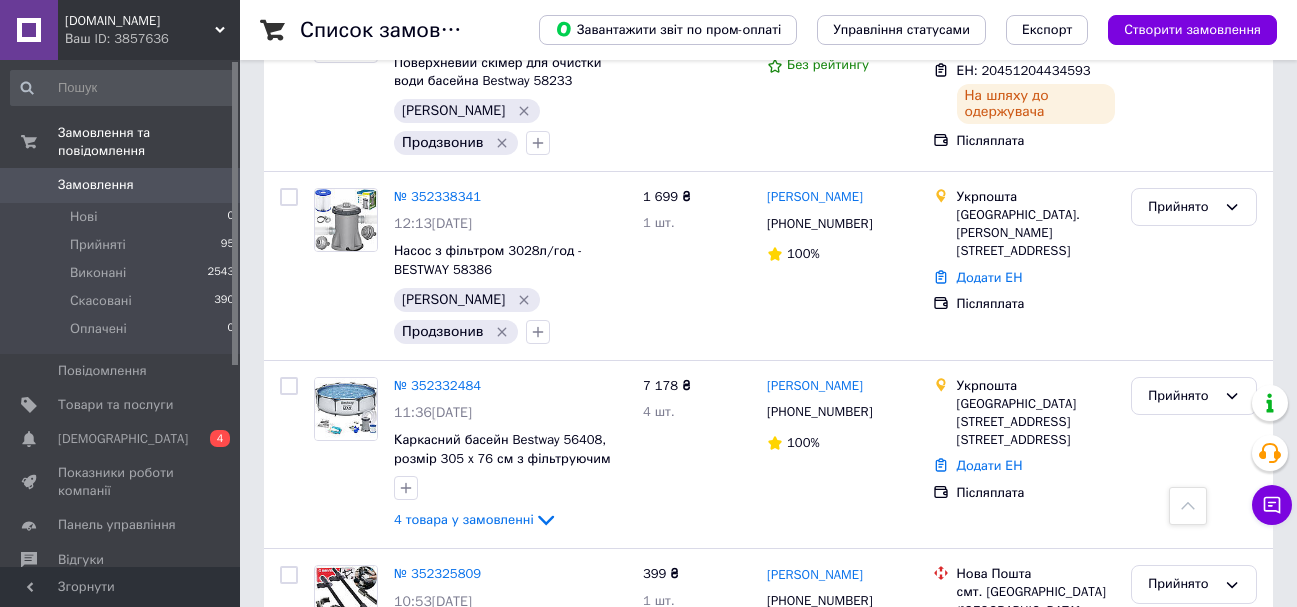 scroll, scrollTop: 3000, scrollLeft: 0, axis: vertical 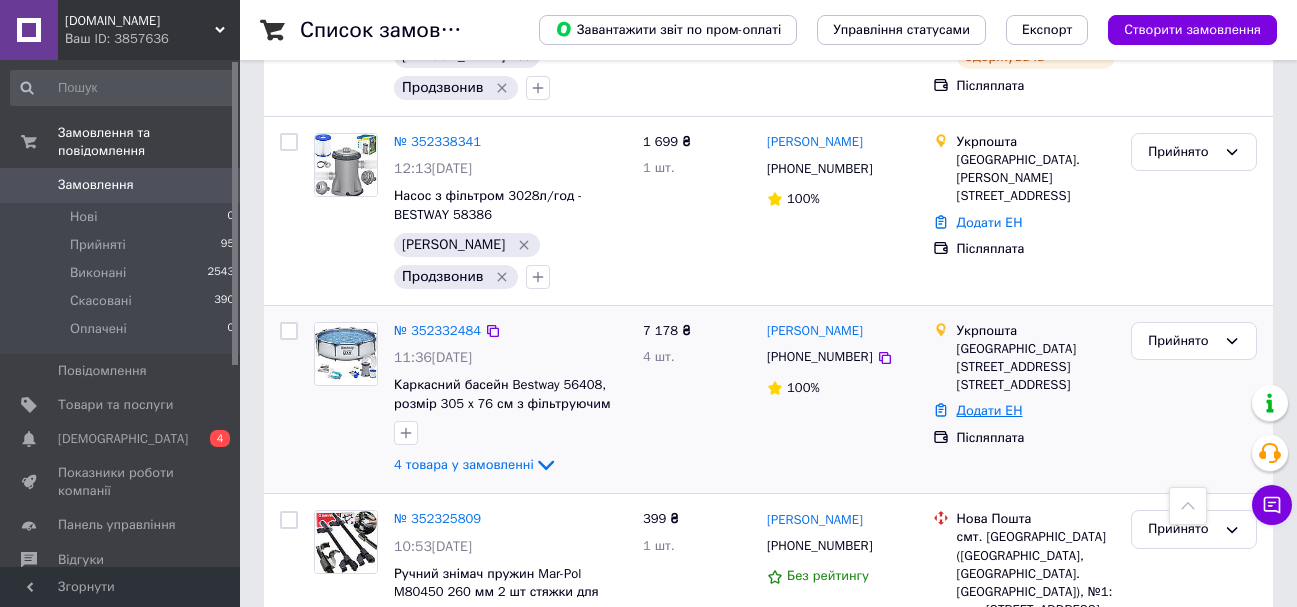 click on "Додати ЕН" at bounding box center [990, 410] 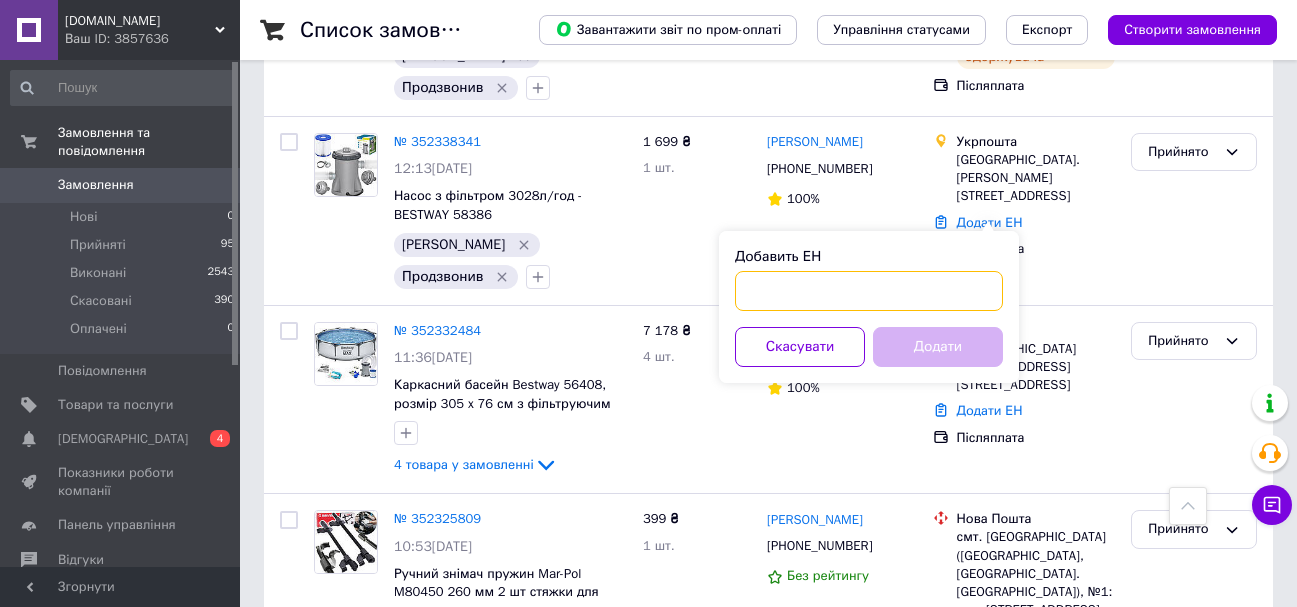 click on "Добавить ЕН" at bounding box center (869, 291) 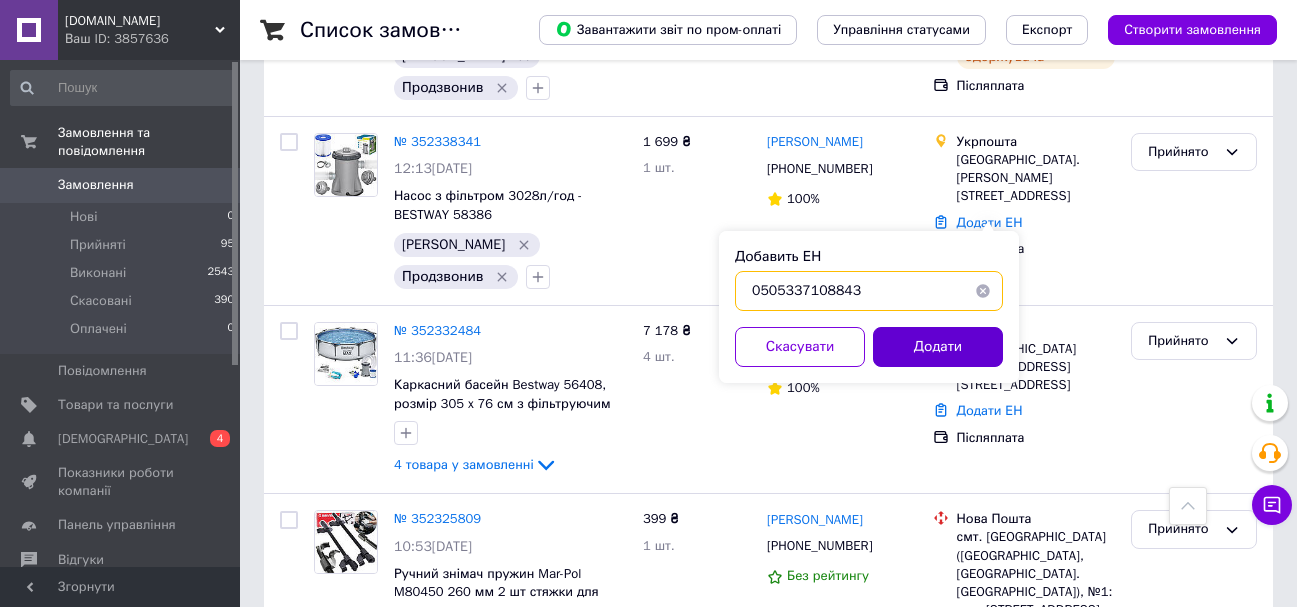 type on "0505337108843" 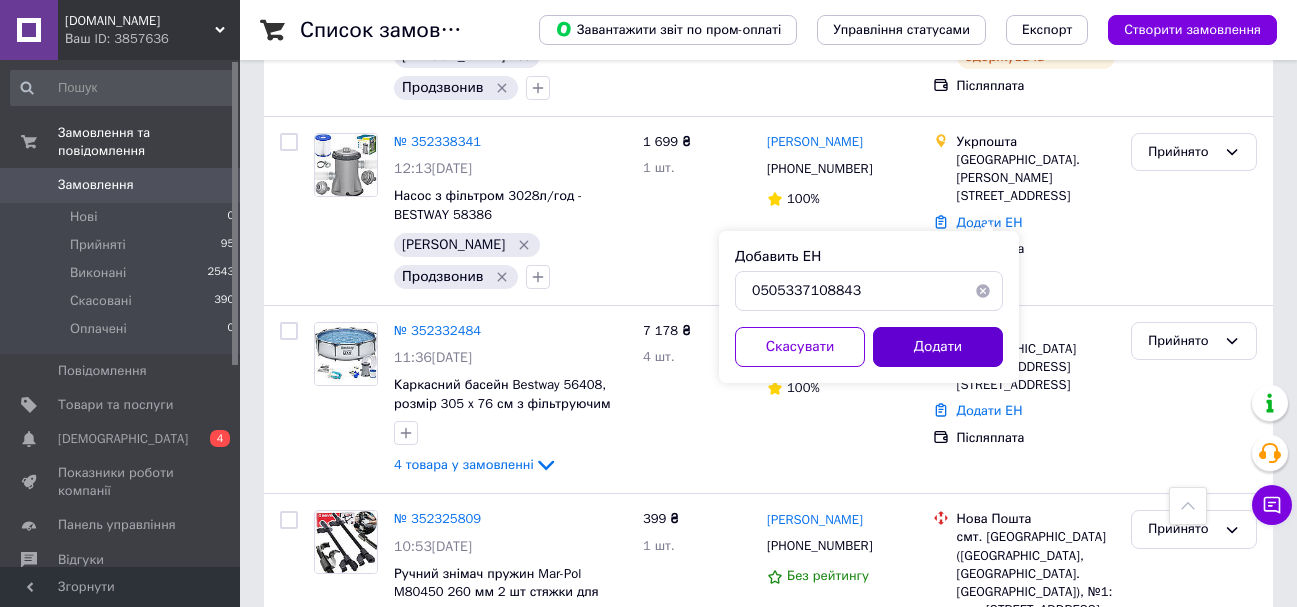 click on "Додати" at bounding box center [938, 347] 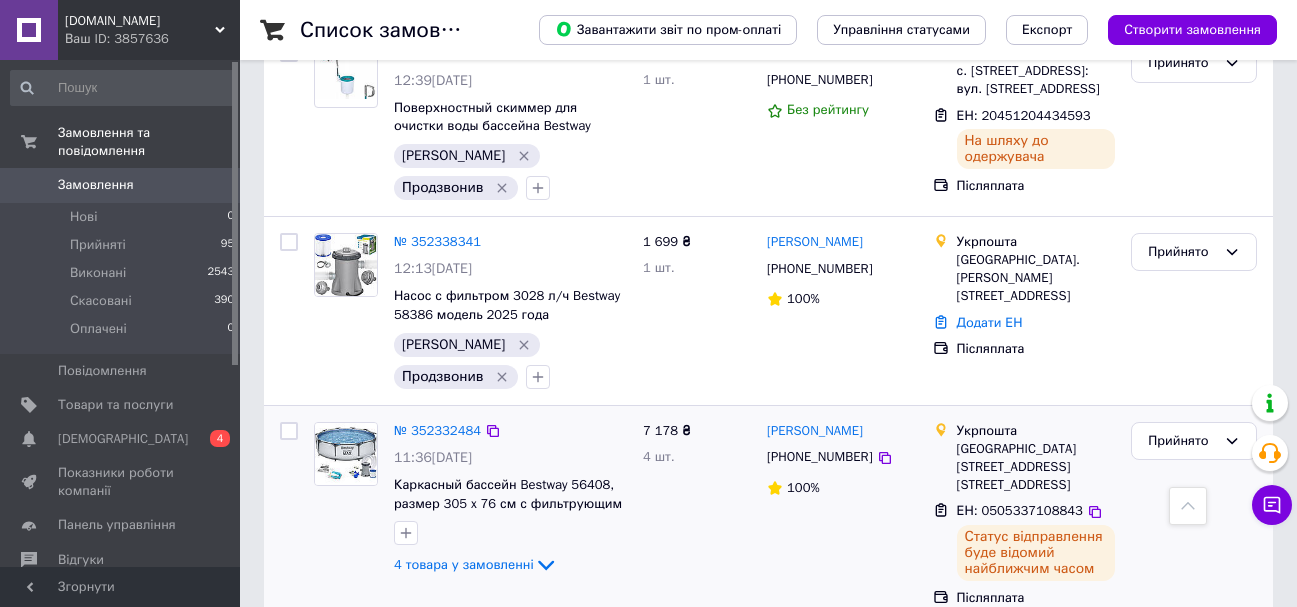 scroll, scrollTop: 2800, scrollLeft: 0, axis: vertical 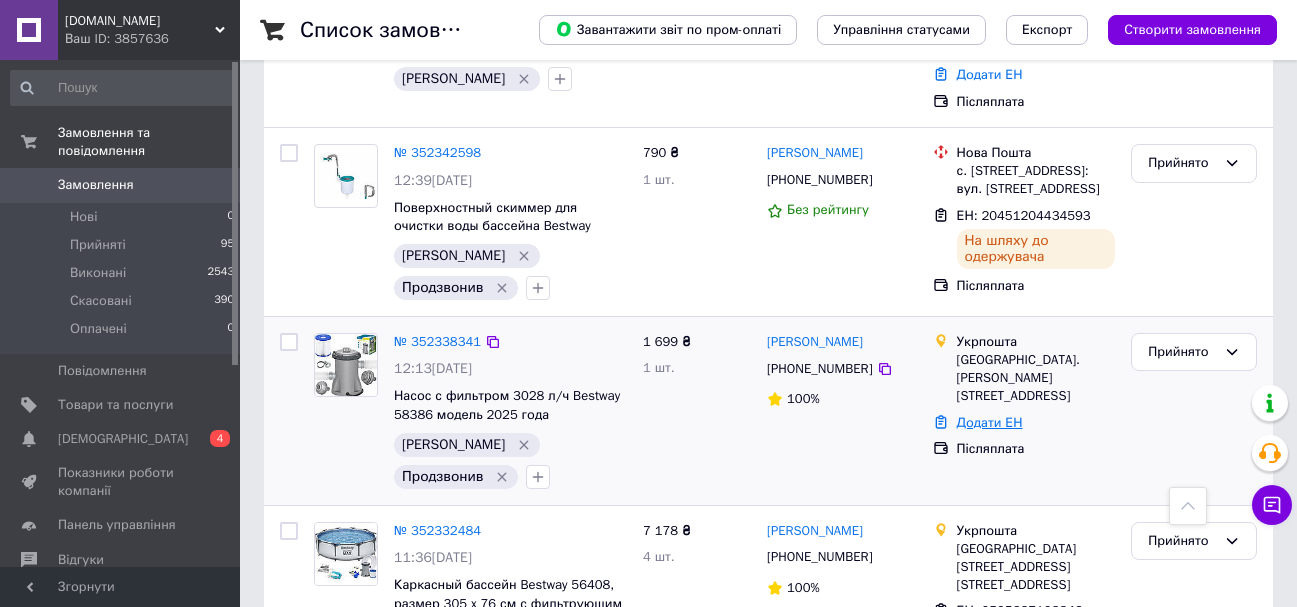 click on "Додати ЕН" at bounding box center [990, 422] 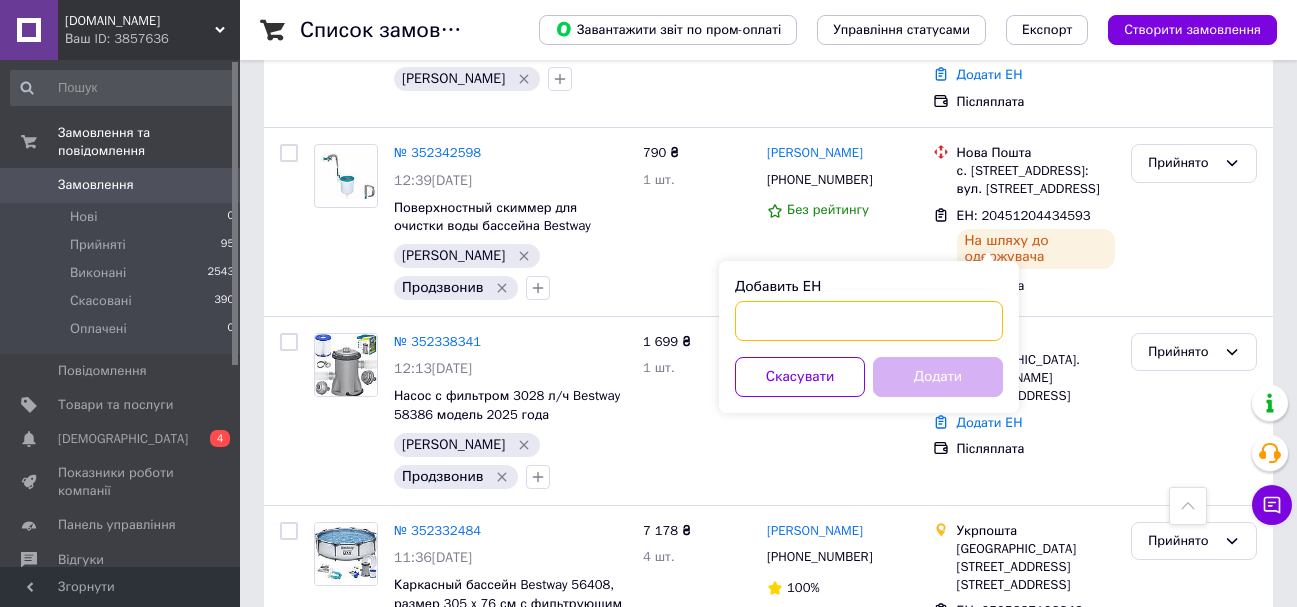 click on "Добавить ЕН" at bounding box center [869, 321] 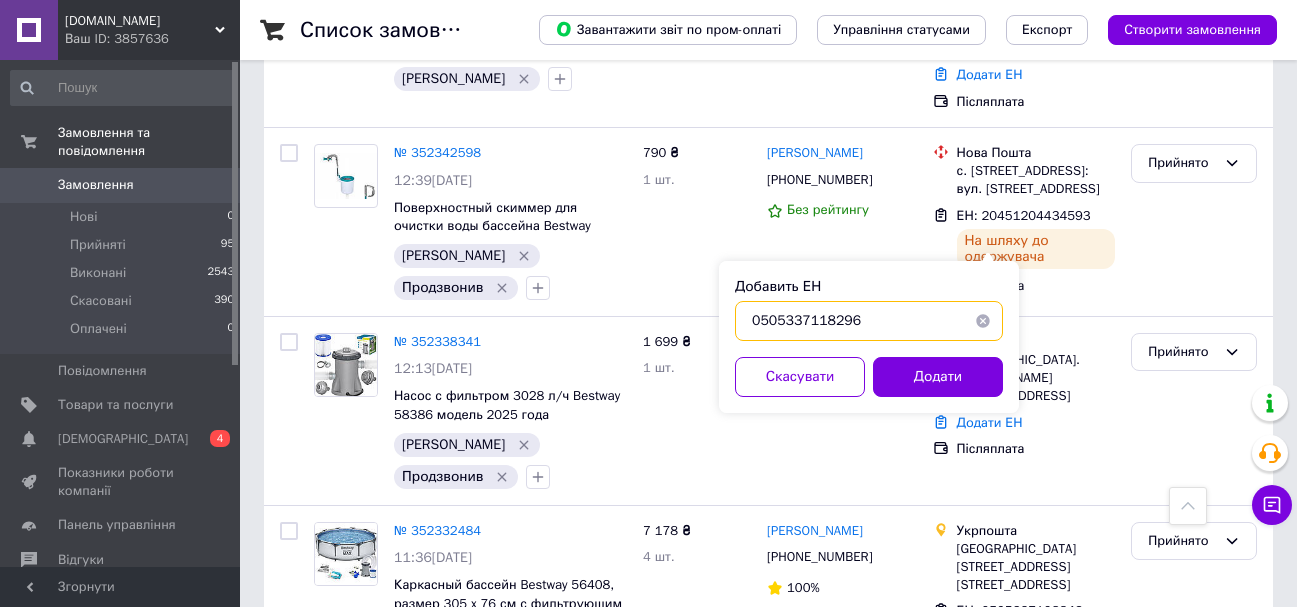 type on "0505337118296" 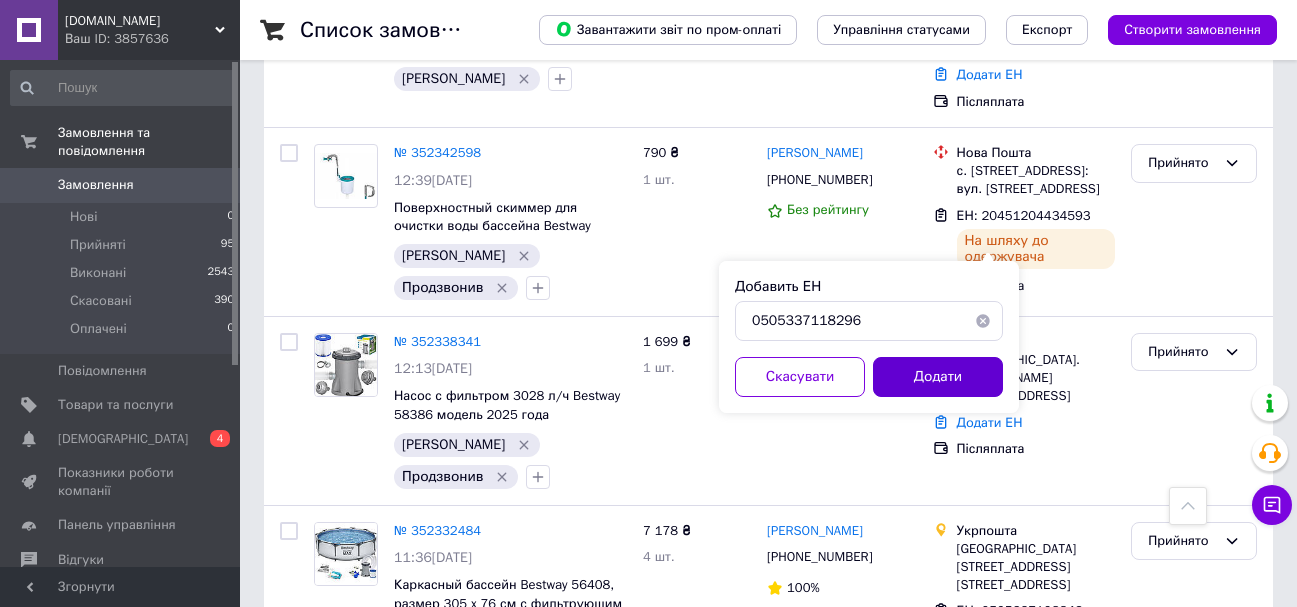 drag, startPoint x: 921, startPoint y: 341, endPoint x: 925, endPoint y: 358, distance: 17.464249 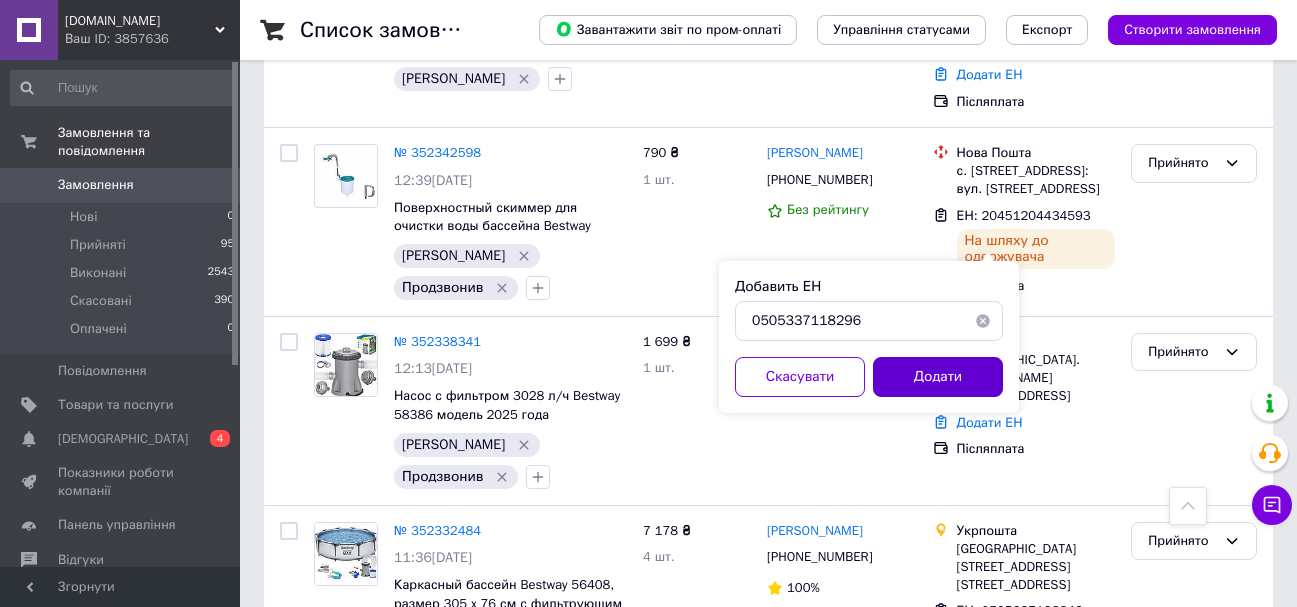 click on "Додати" at bounding box center (938, 377) 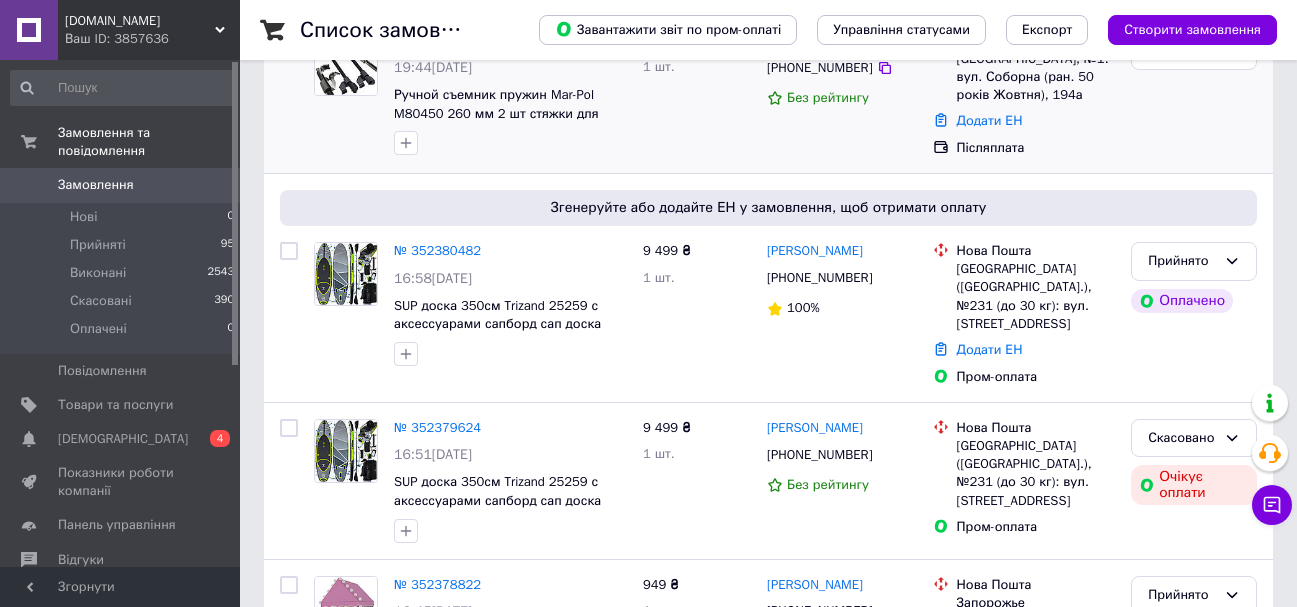 scroll, scrollTop: 100, scrollLeft: 0, axis: vertical 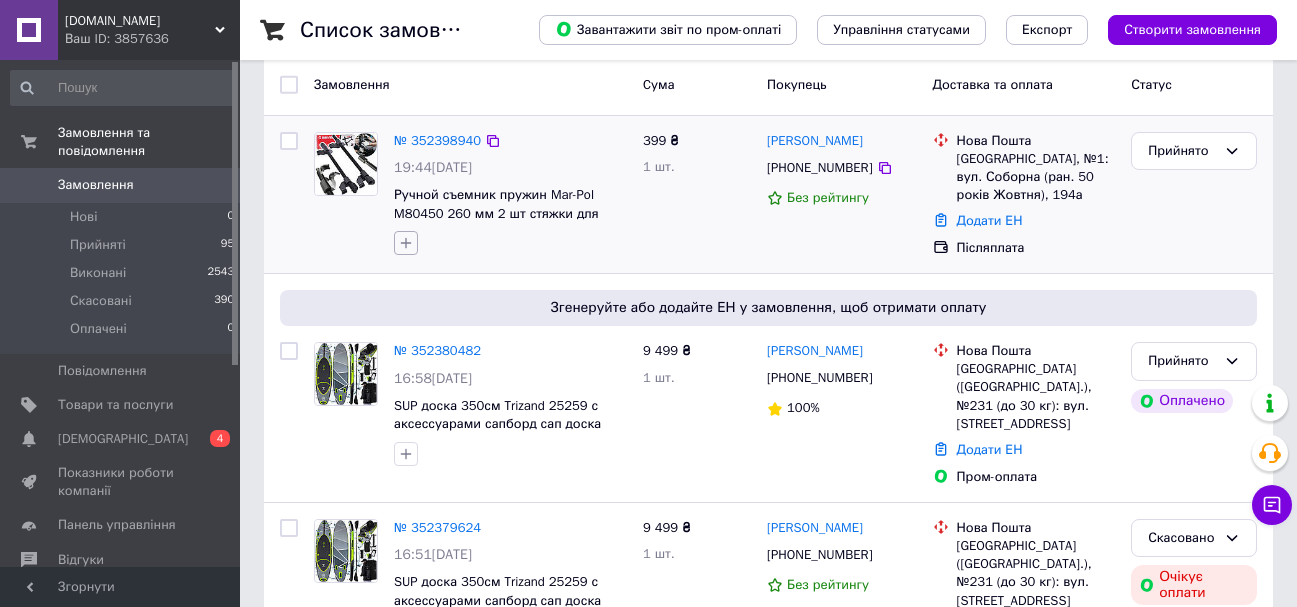 click 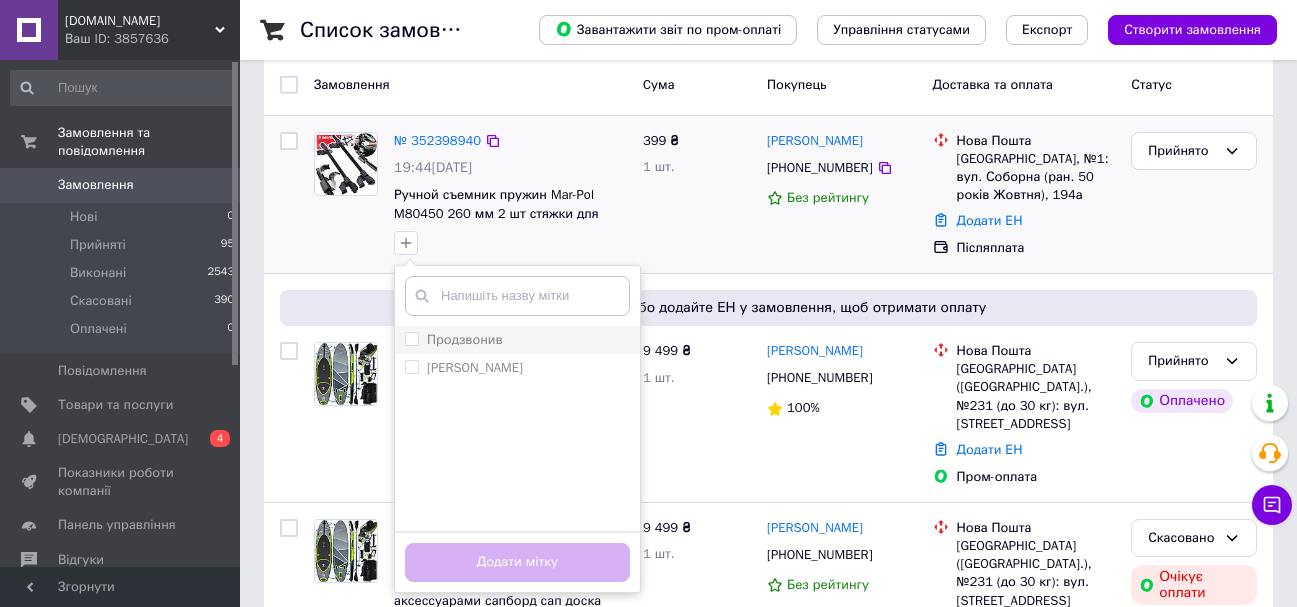 click on "Продзвонив" at bounding box center [517, 340] 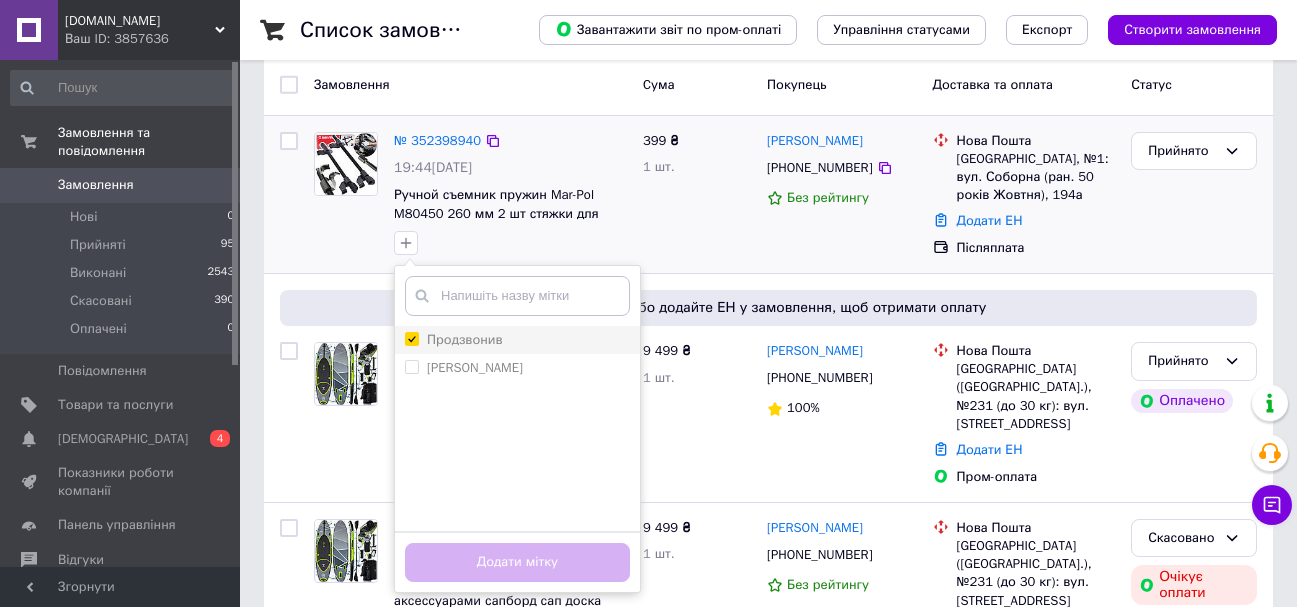 checkbox on "true" 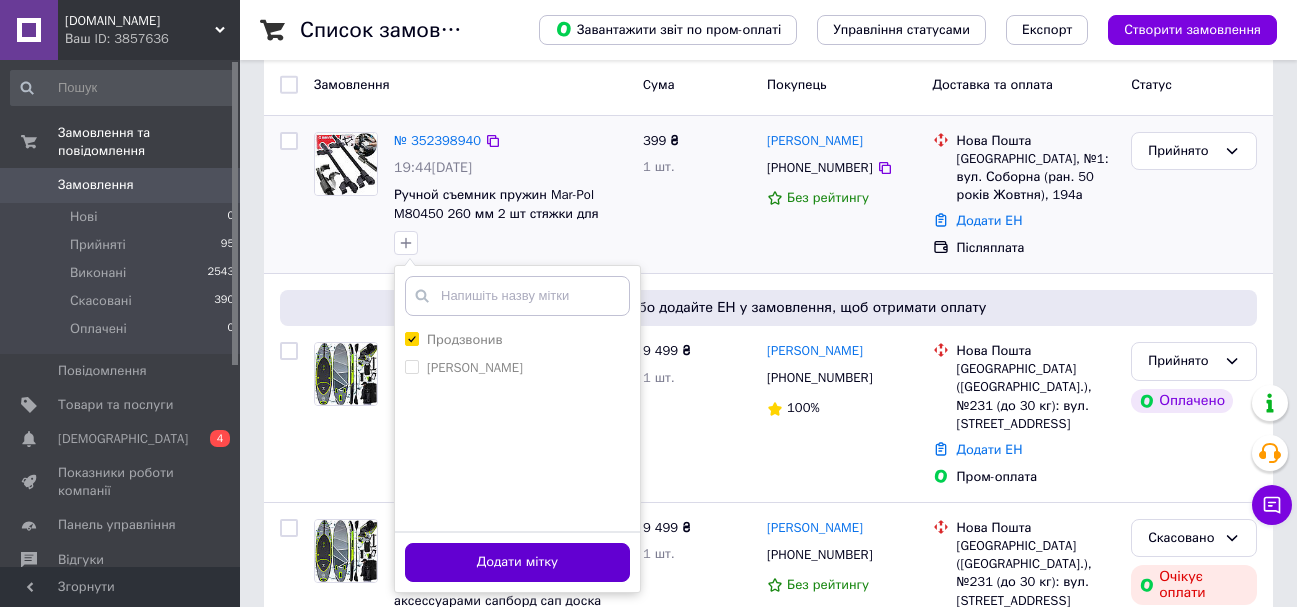 click on "Додати мітку" at bounding box center [517, 562] 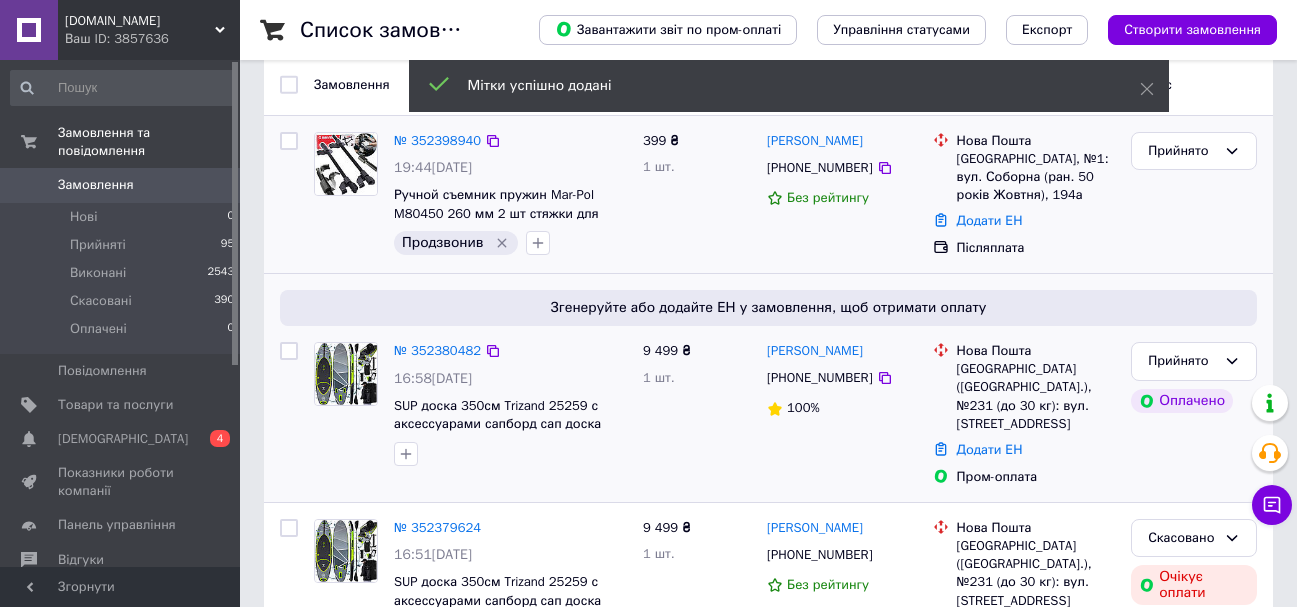 click at bounding box center [406, 454] 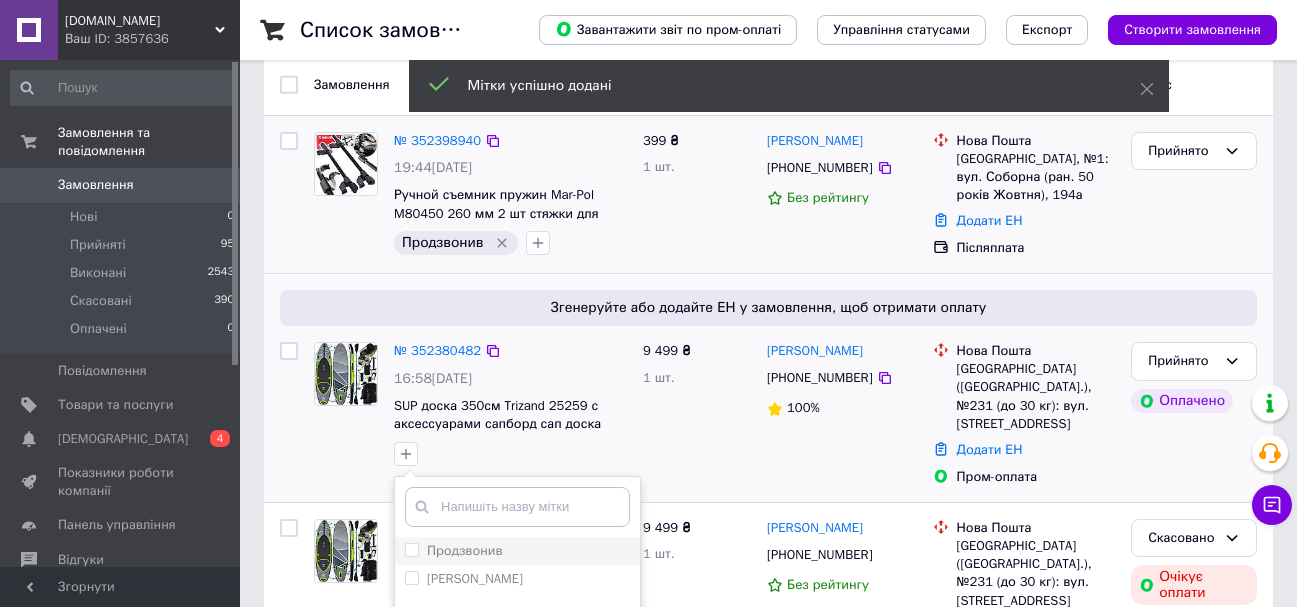 click on "Продзвонив" at bounding box center [454, 551] 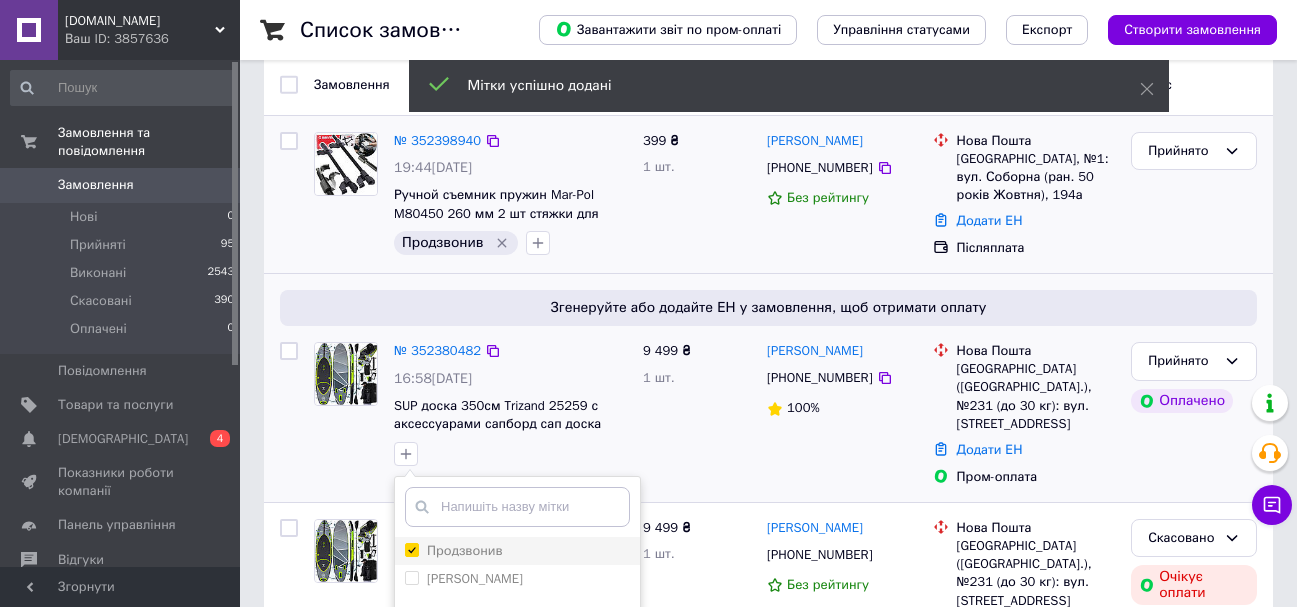 click on "Продзвонив" at bounding box center (411, 549) 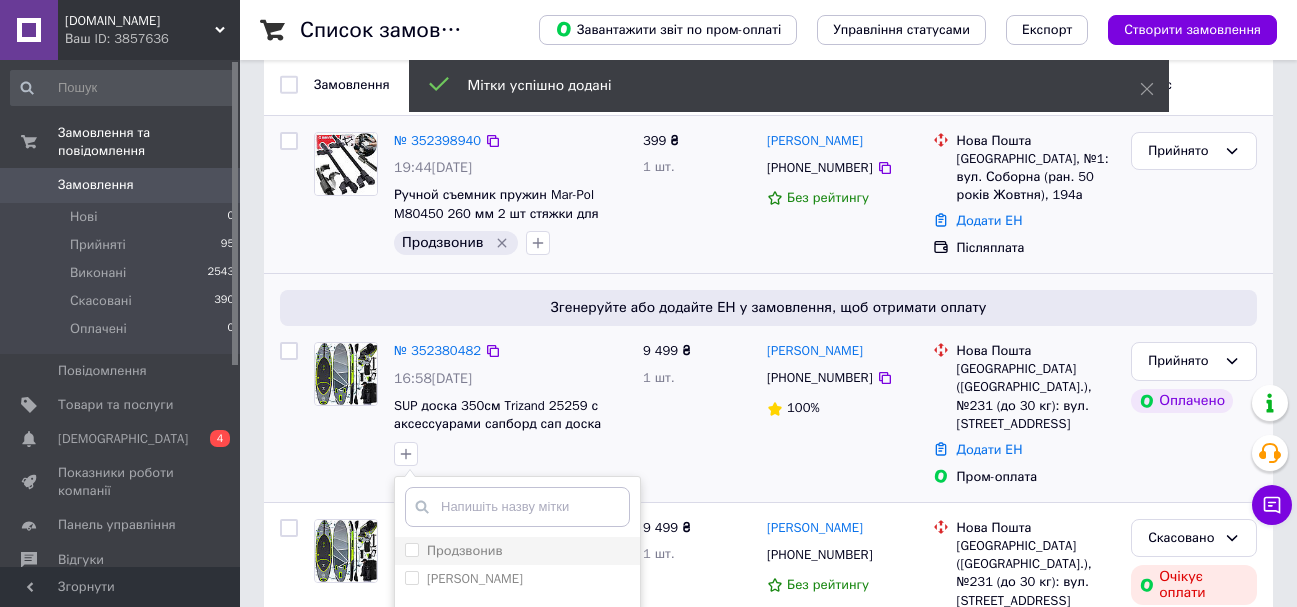 click on "Продзвонив" at bounding box center [411, 549] 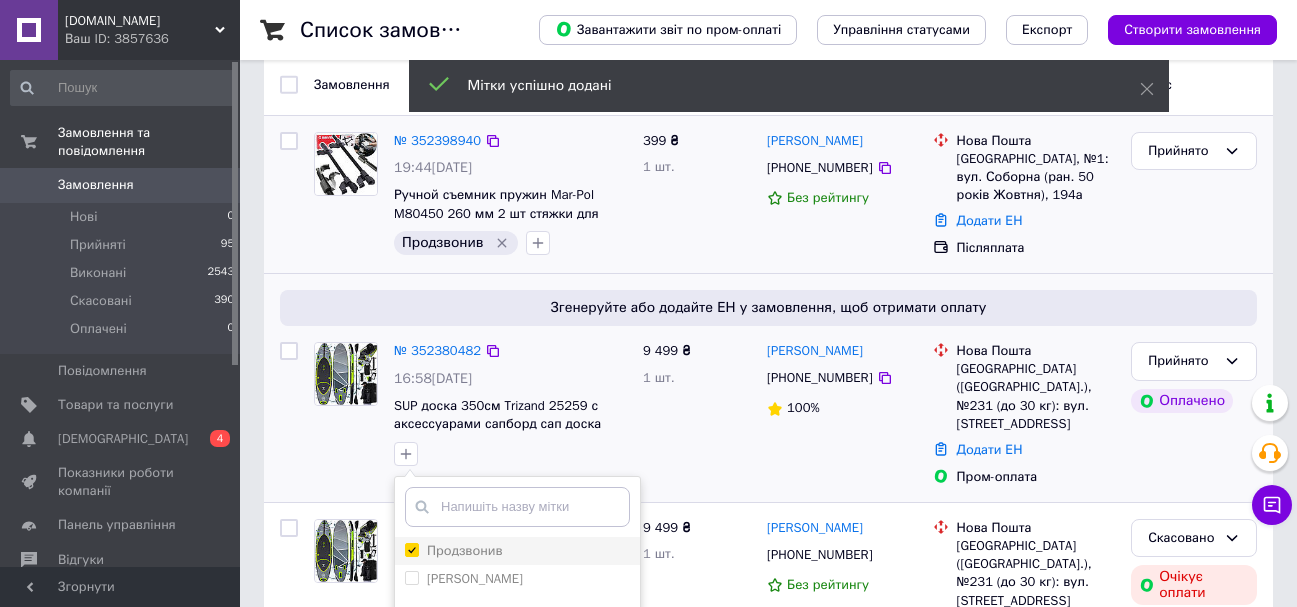 checkbox on "true" 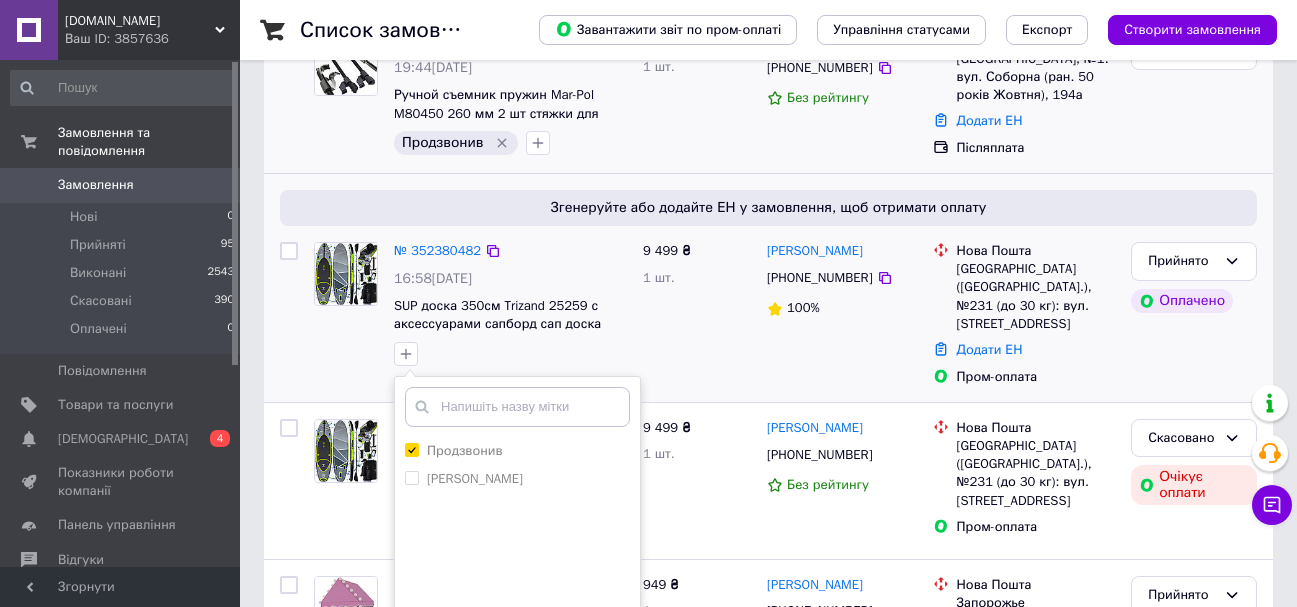 scroll, scrollTop: 400, scrollLeft: 0, axis: vertical 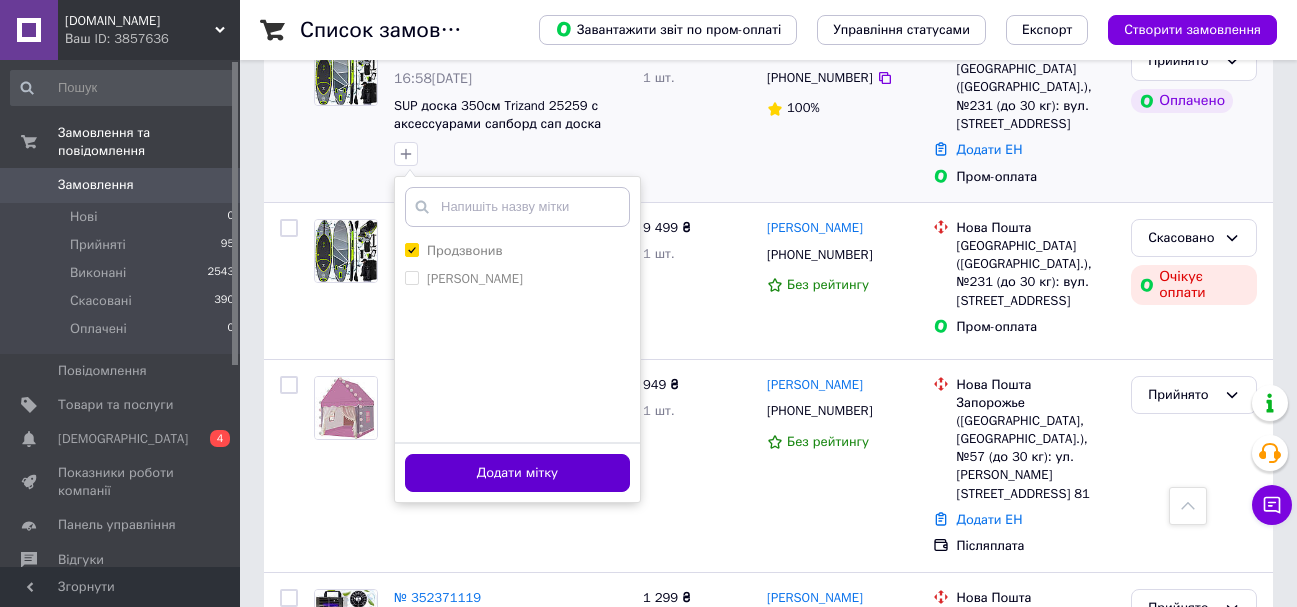 click on "Додати мітку" at bounding box center [517, 473] 